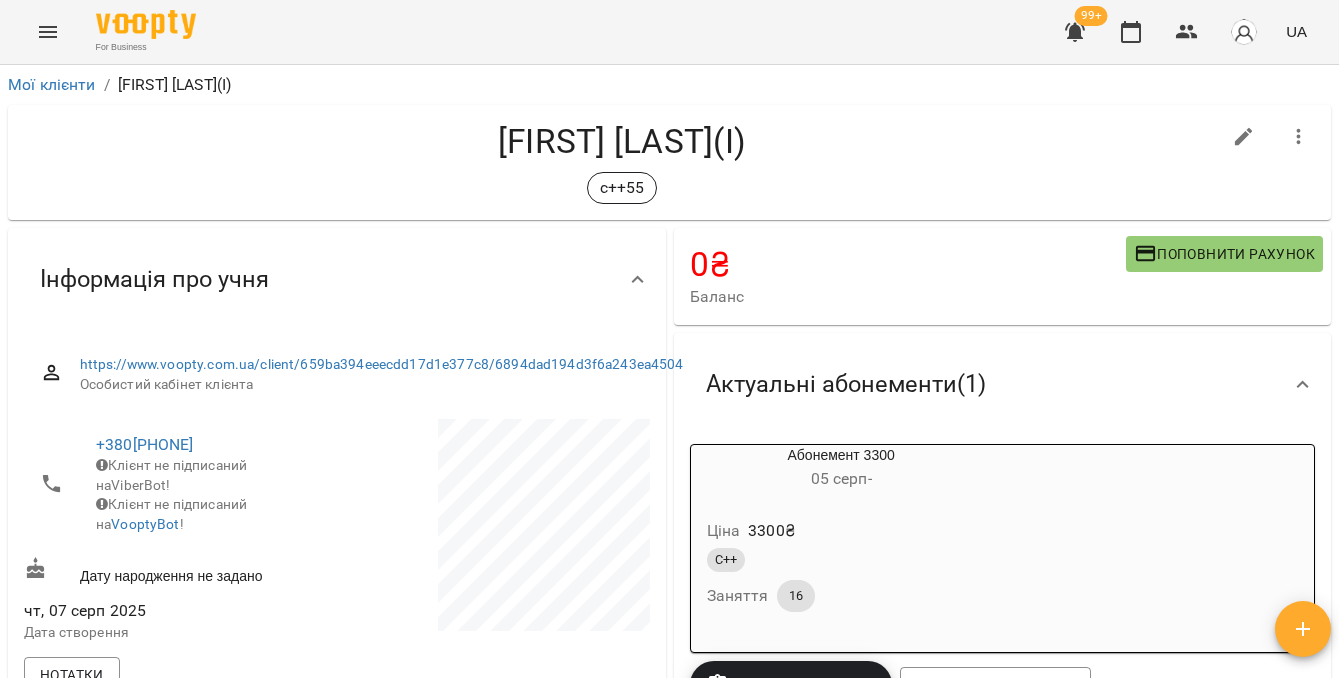 scroll, scrollTop: 0, scrollLeft: 0, axis: both 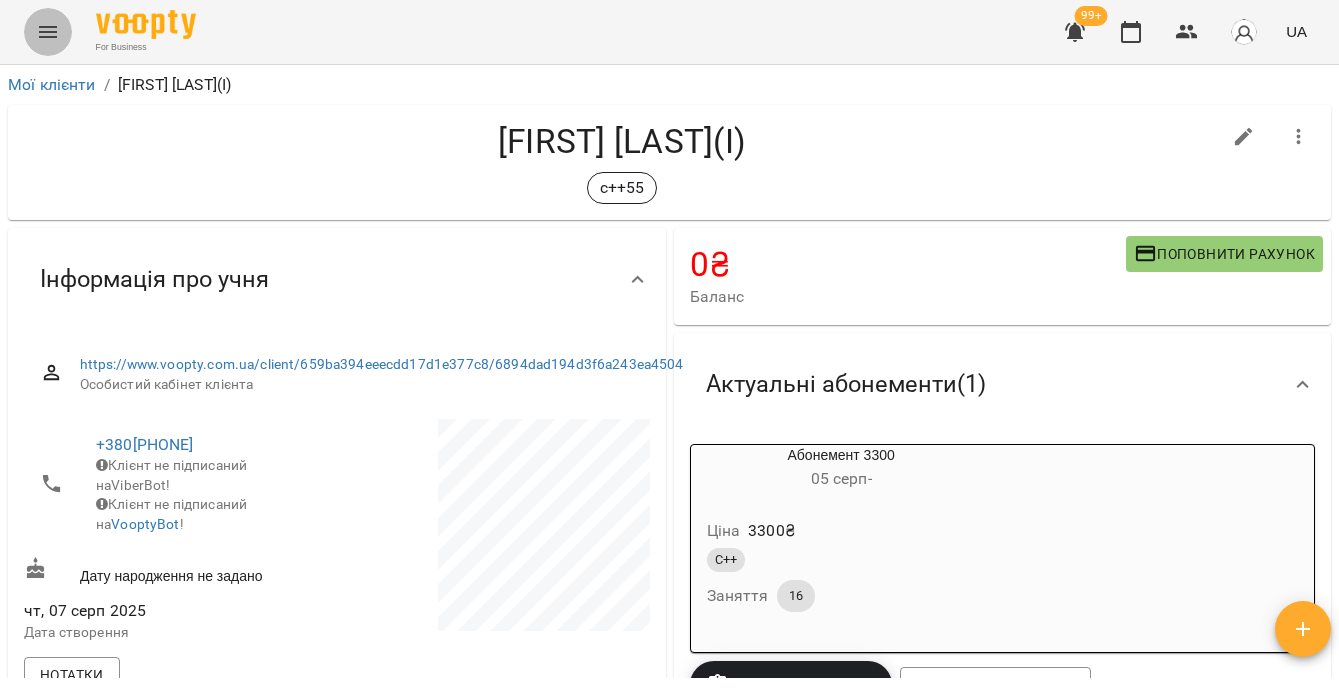 click 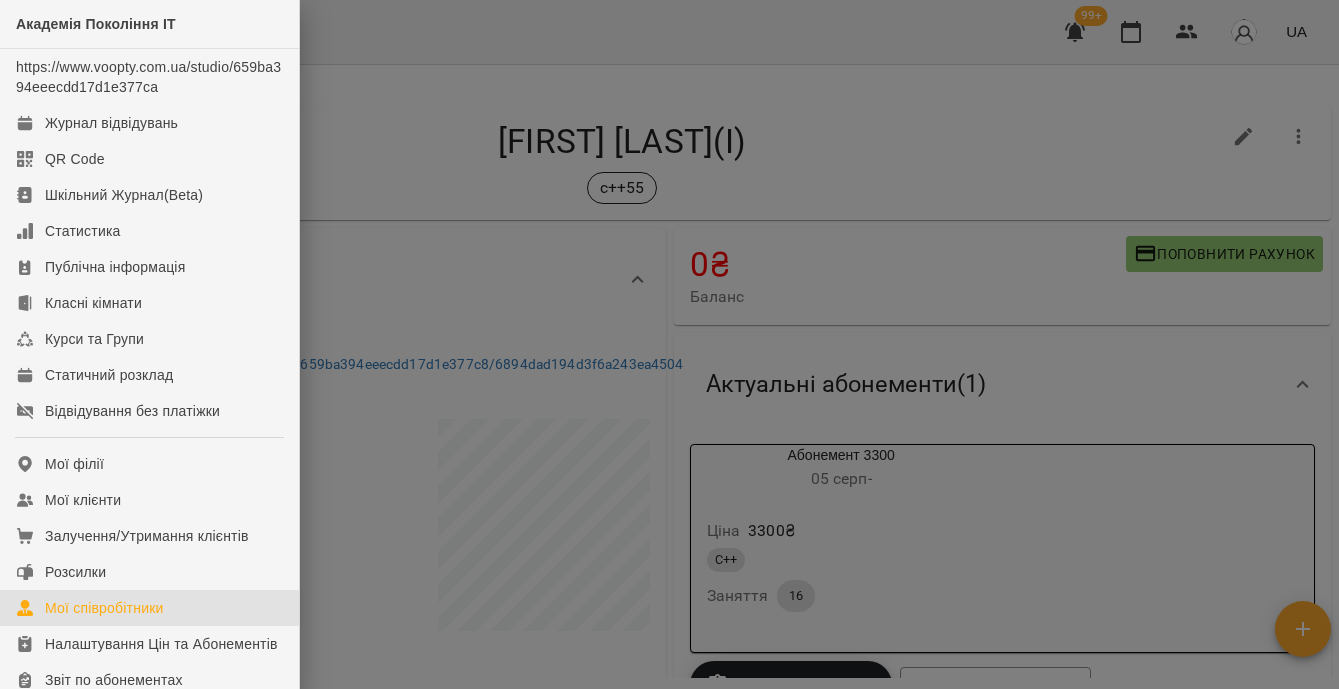 click on "Мої співробітники" at bounding box center [104, 608] 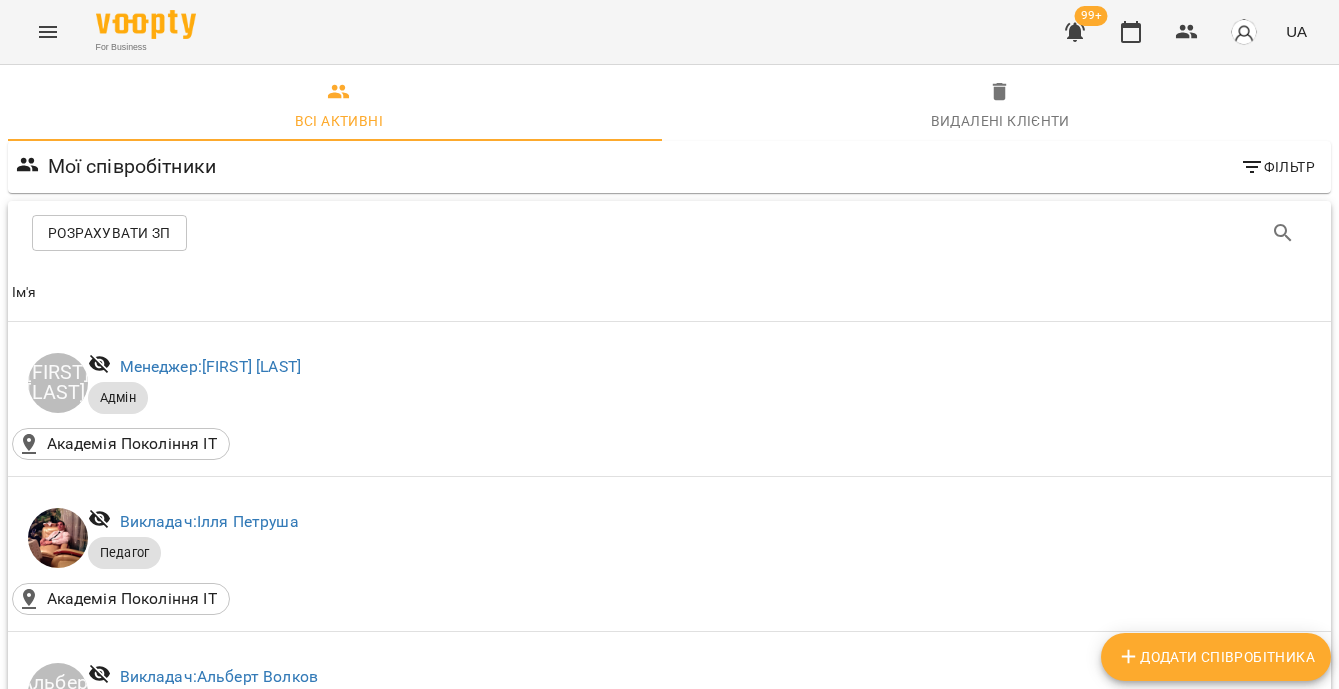 scroll, scrollTop: 27, scrollLeft: 0, axis: vertical 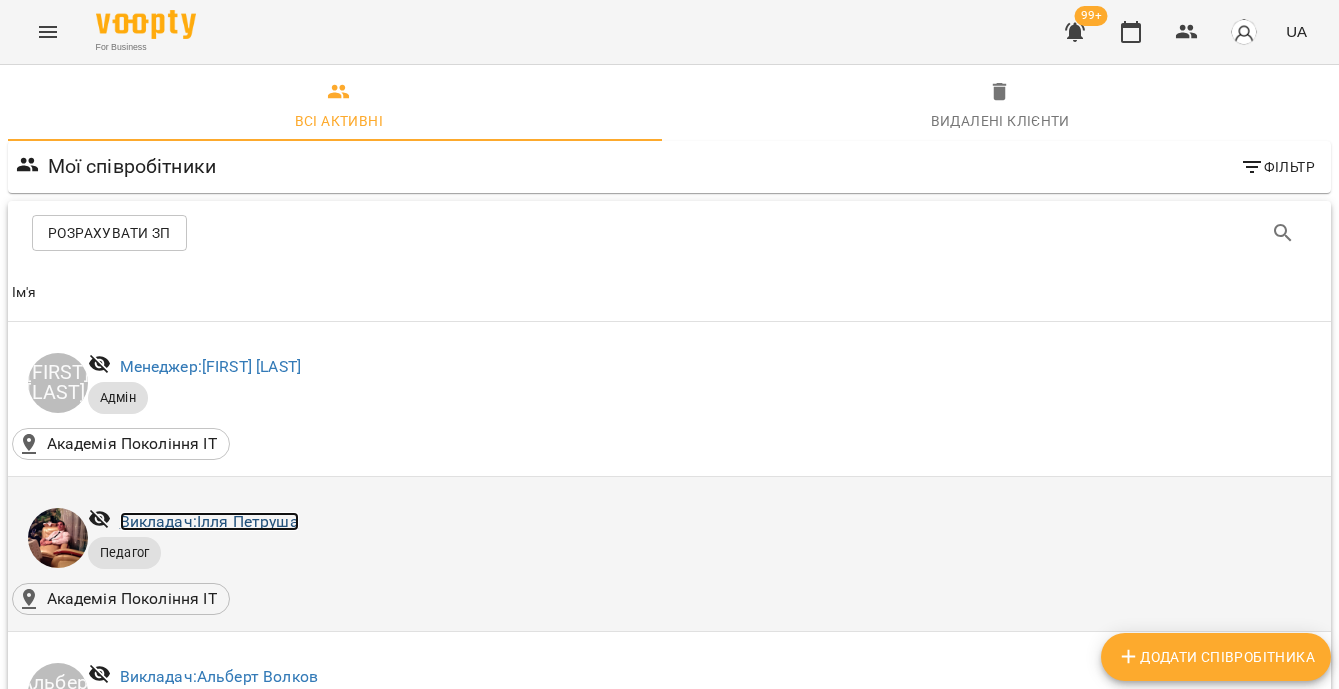 click on "Викладач:  [FIRST] [LAST]" at bounding box center [209, 521] 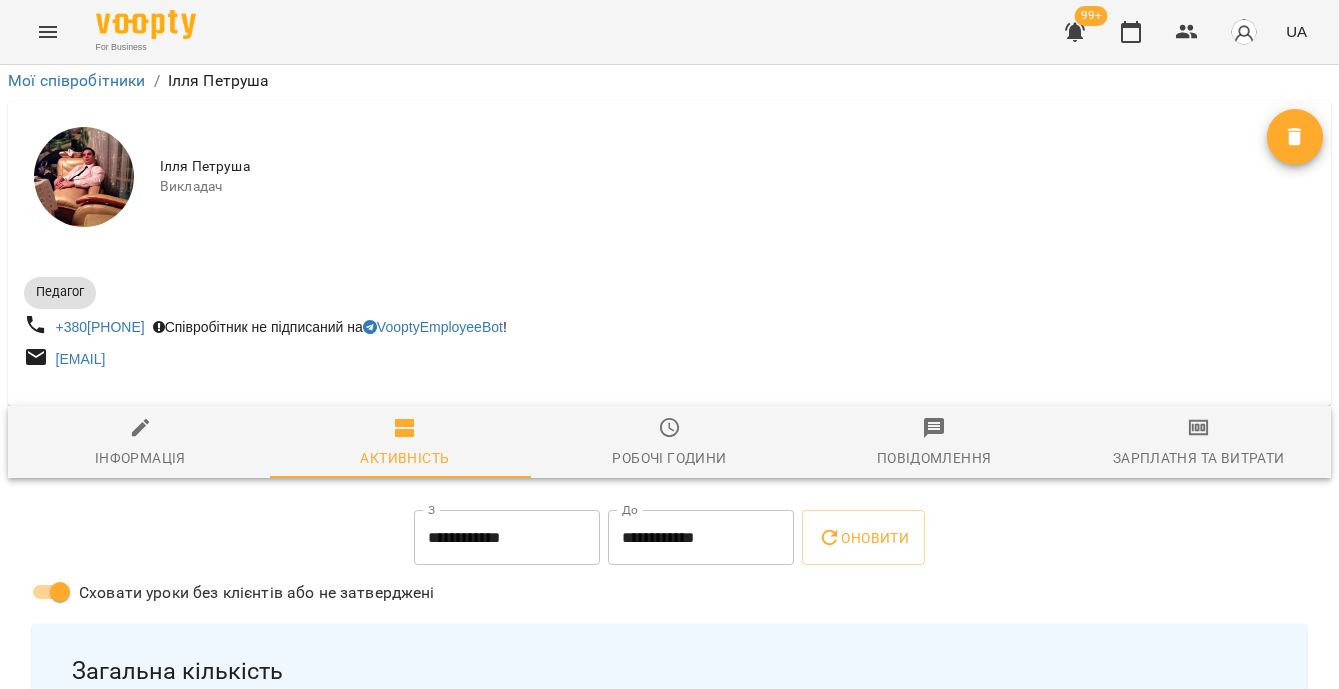 scroll, scrollTop: 157, scrollLeft: 0, axis: vertical 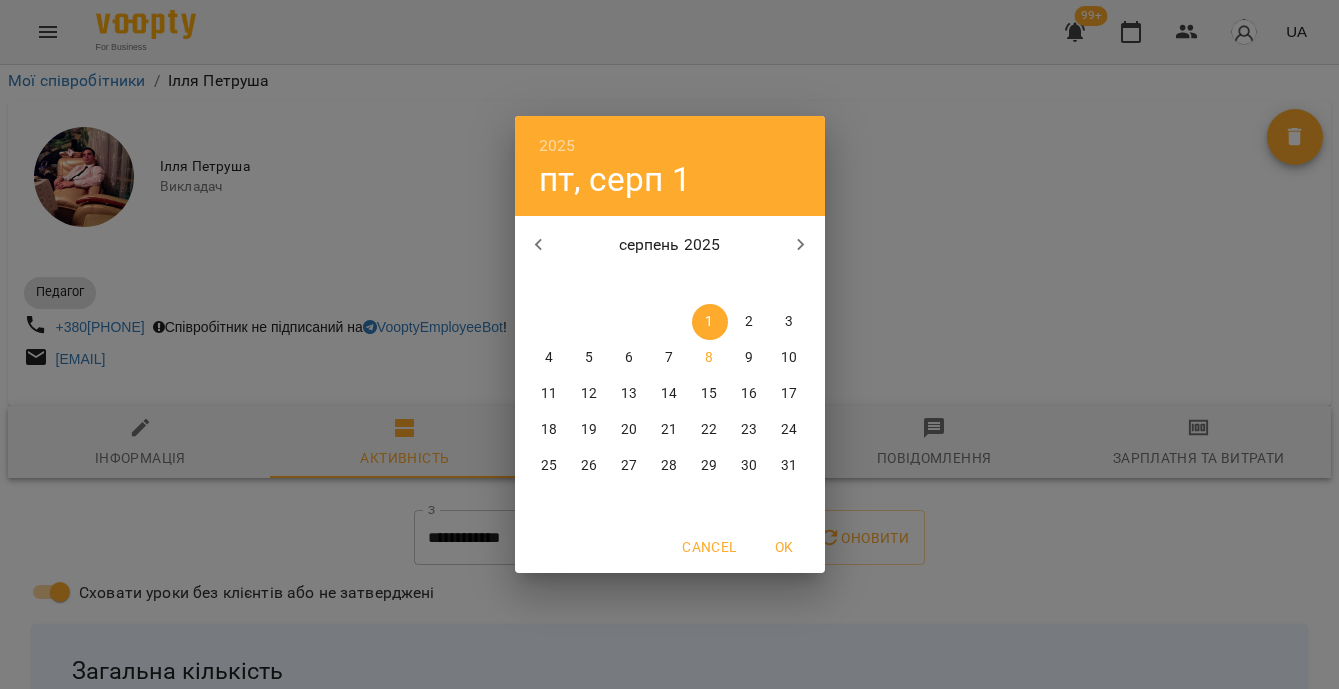 click on "4" at bounding box center [549, 358] 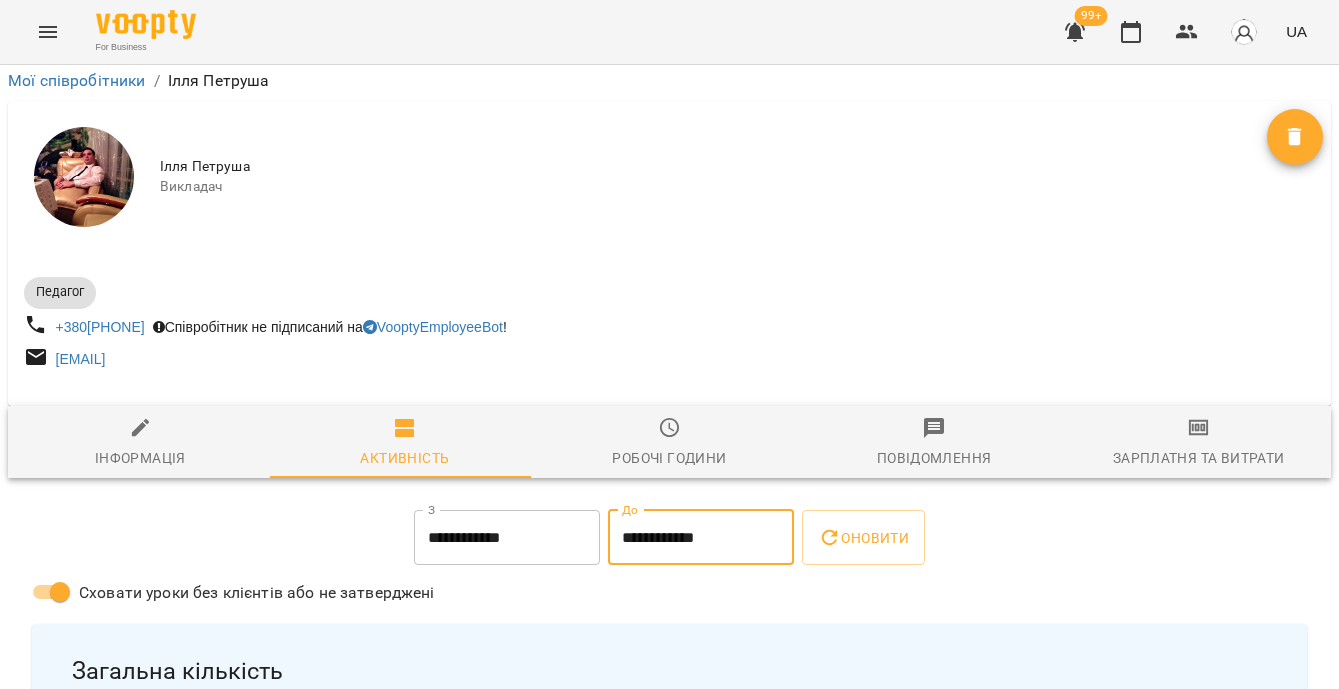 click on "**********" at bounding box center [701, 538] 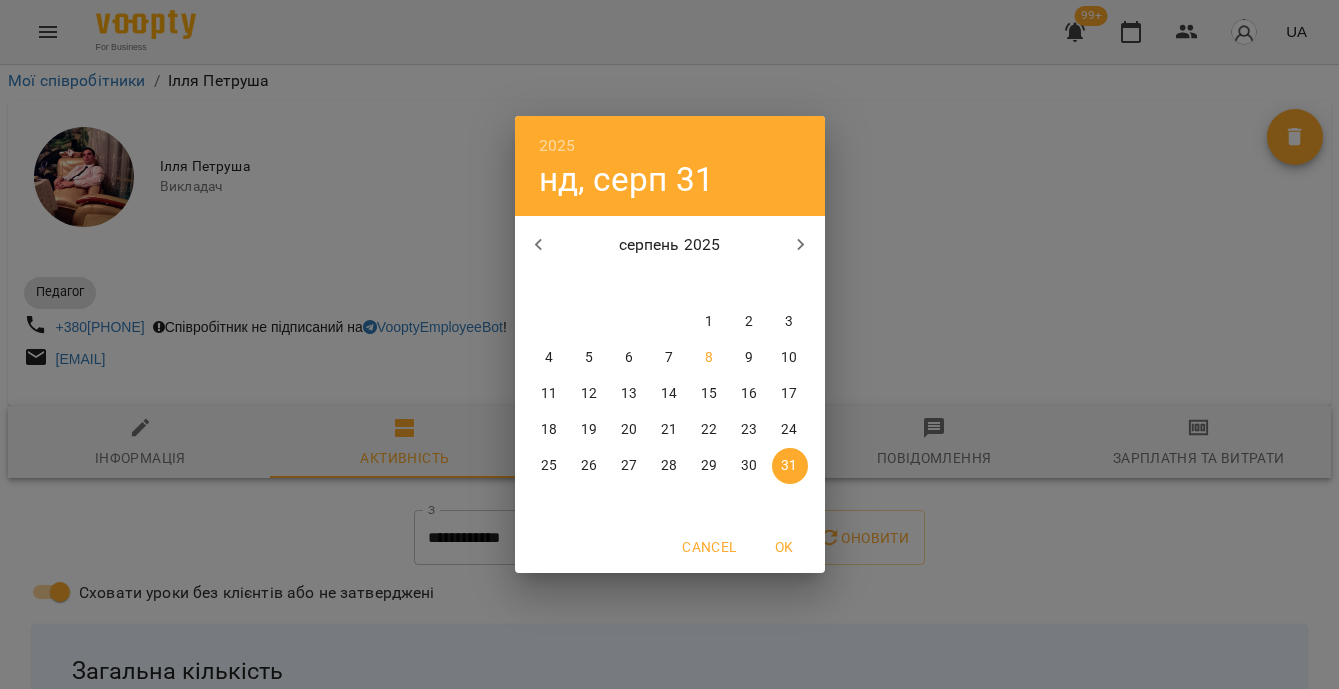 click on "10" at bounding box center (789, 358) 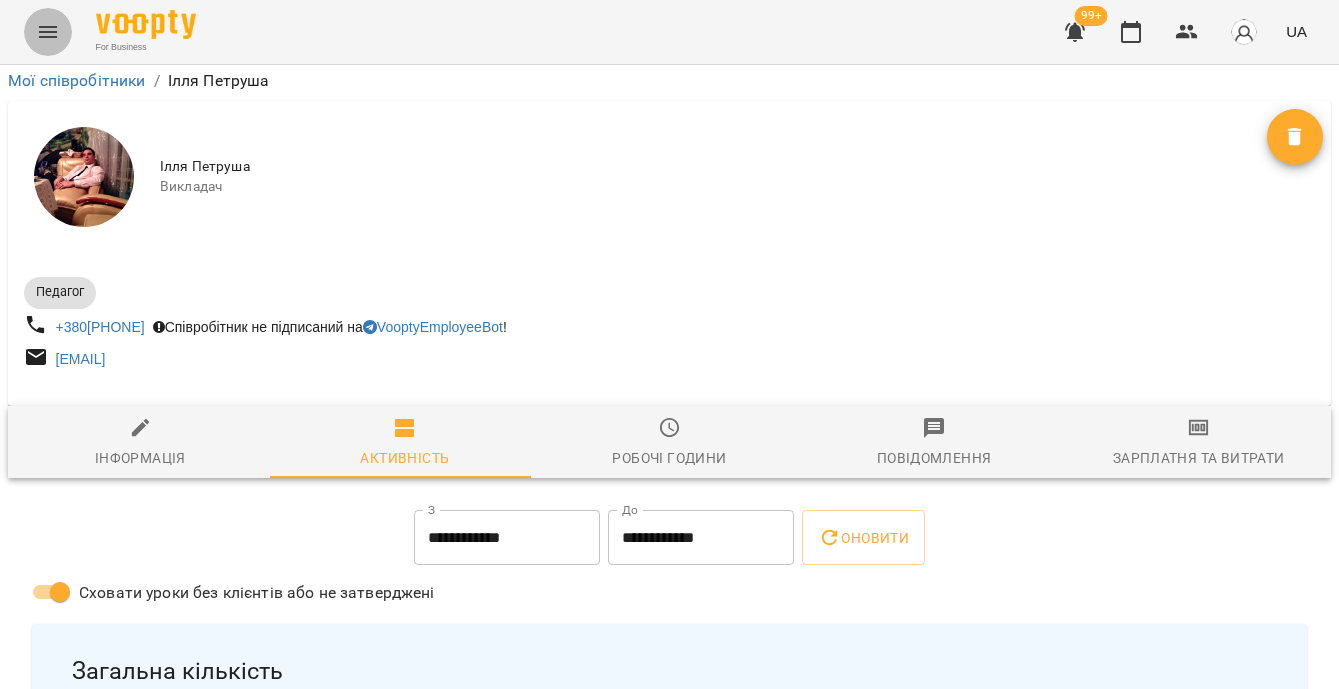 click 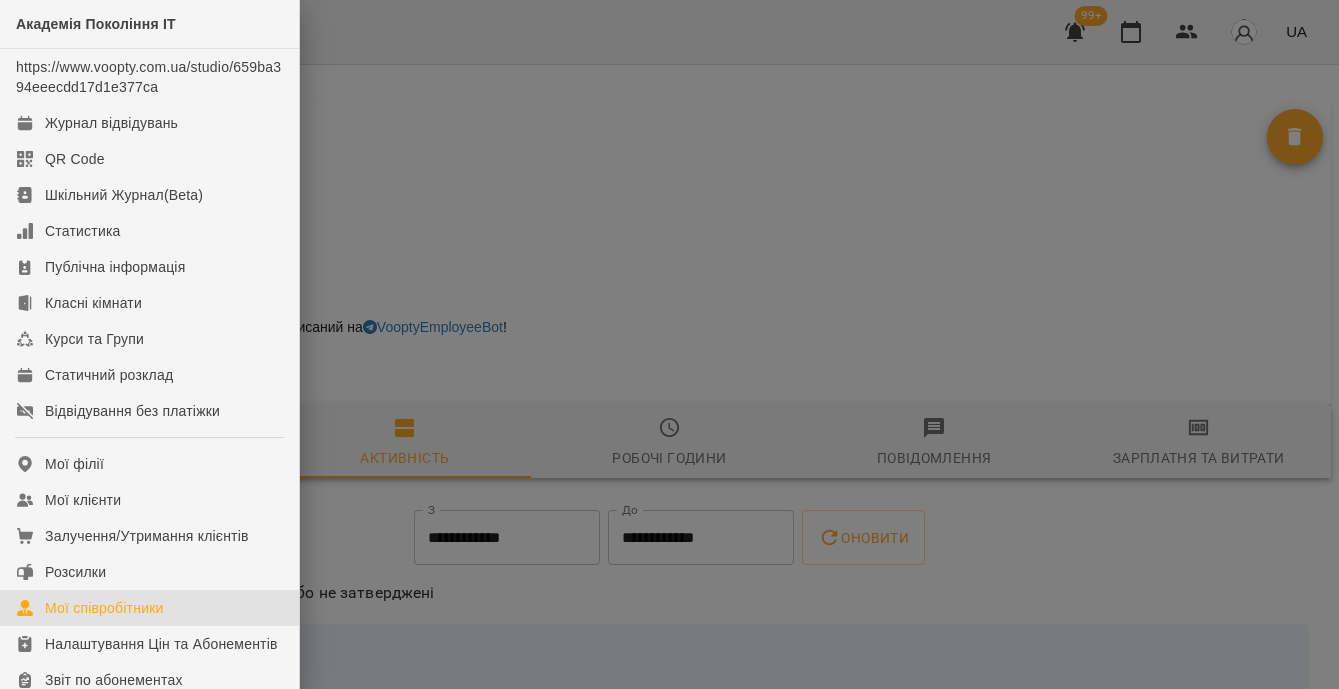 click on "Мої співробітники" at bounding box center (104, 608) 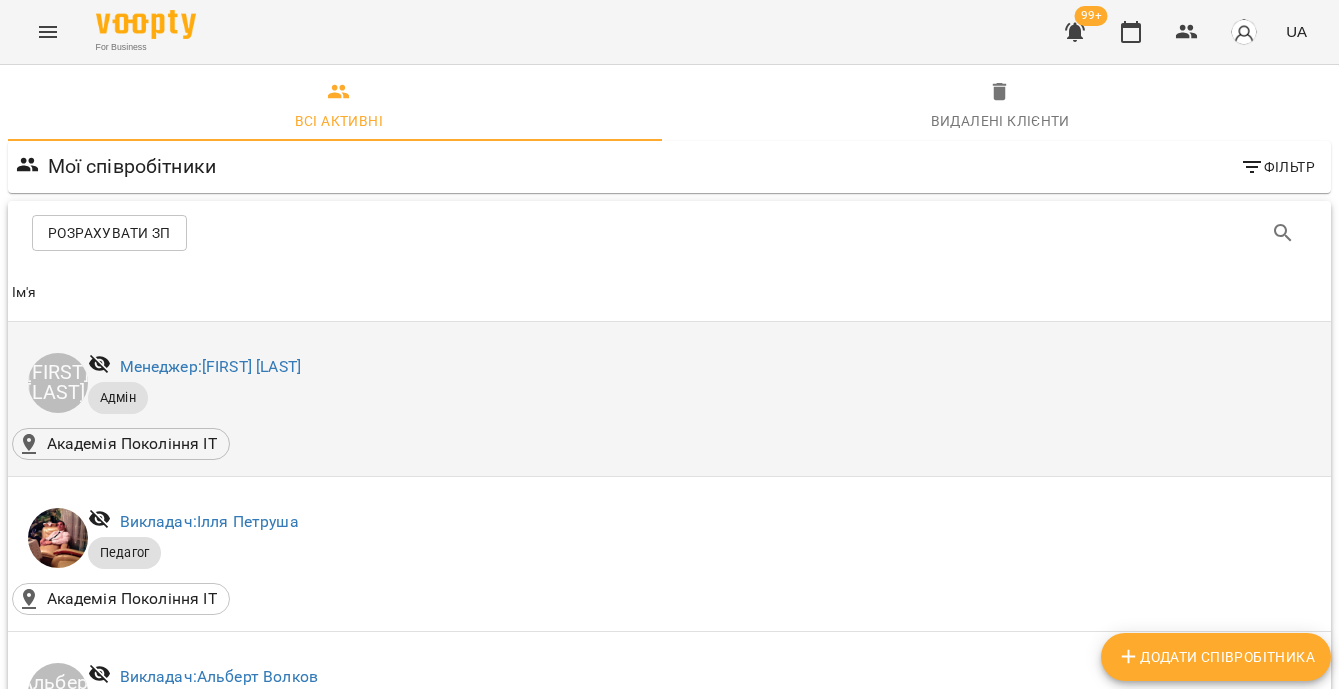scroll, scrollTop: 127, scrollLeft: 0, axis: vertical 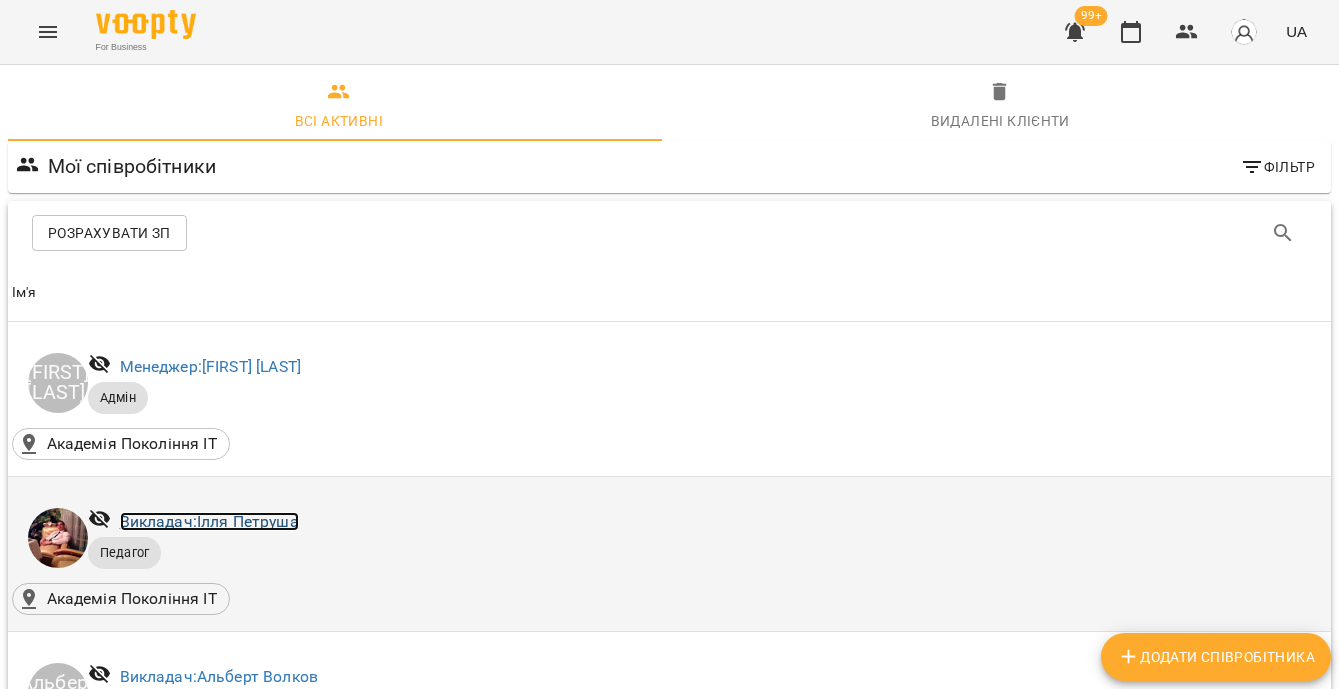 click on "Викладач:  [FIRST] [LAST]" at bounding box center (209, 521) 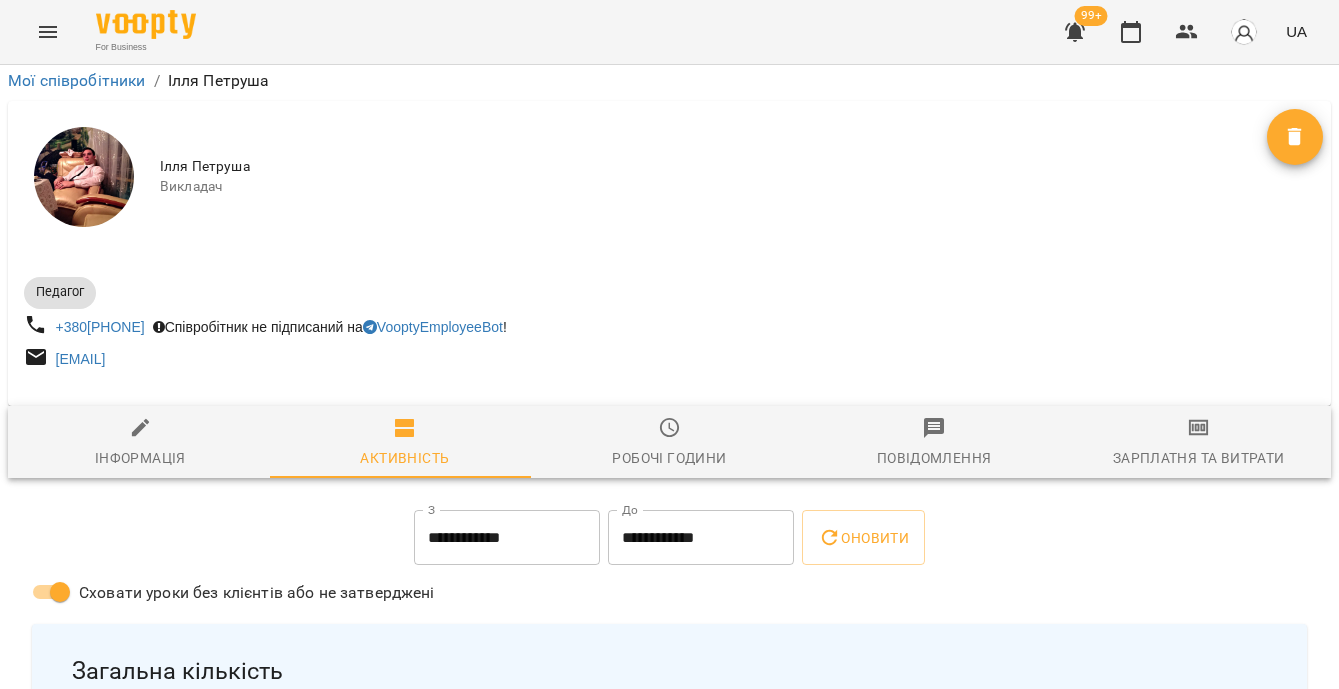 scroll, scrollTop: 39, scrollLeft: 0, axis: vertical 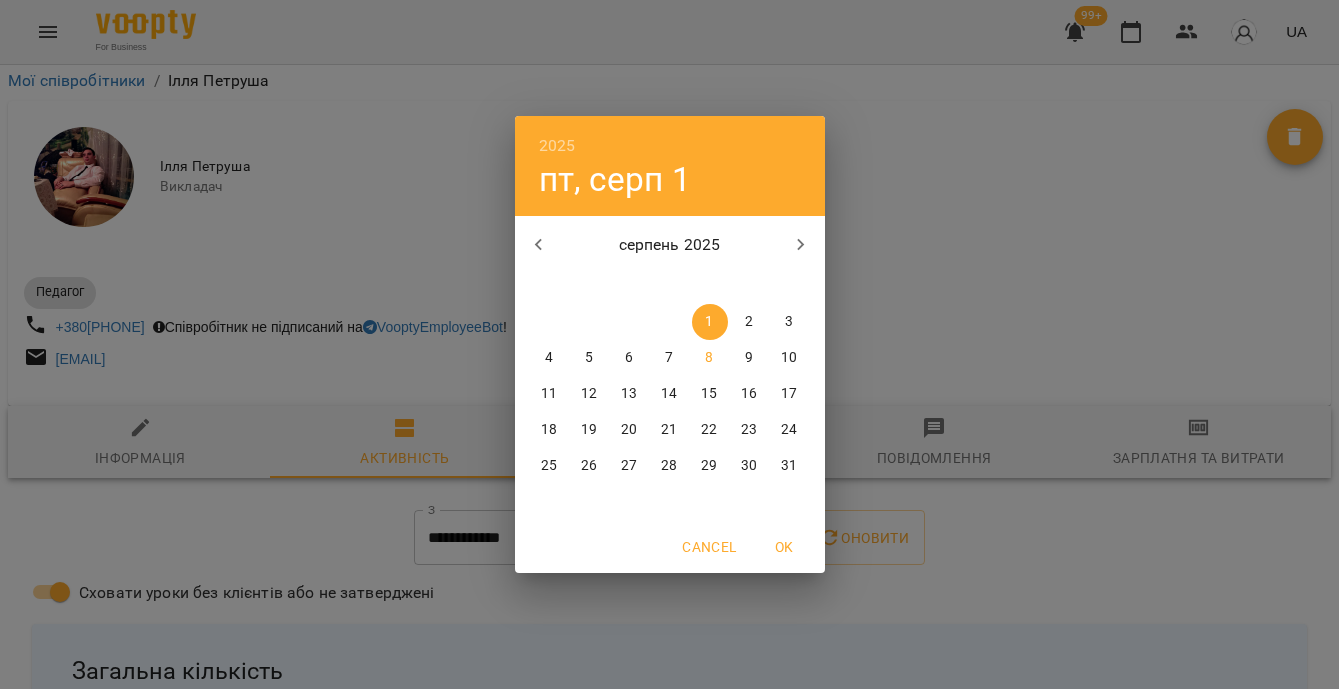 click on "4" at bounding box center [550, 358] 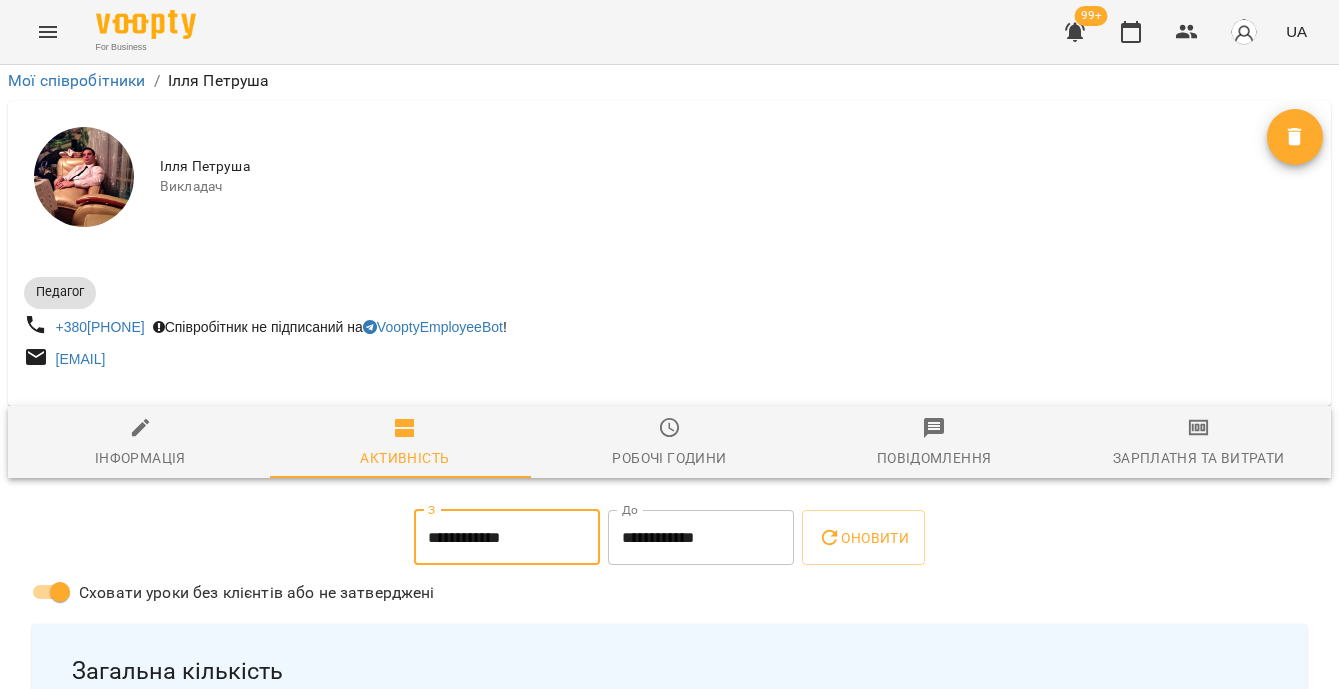 click on "**********" at bounding box center [701, 538] 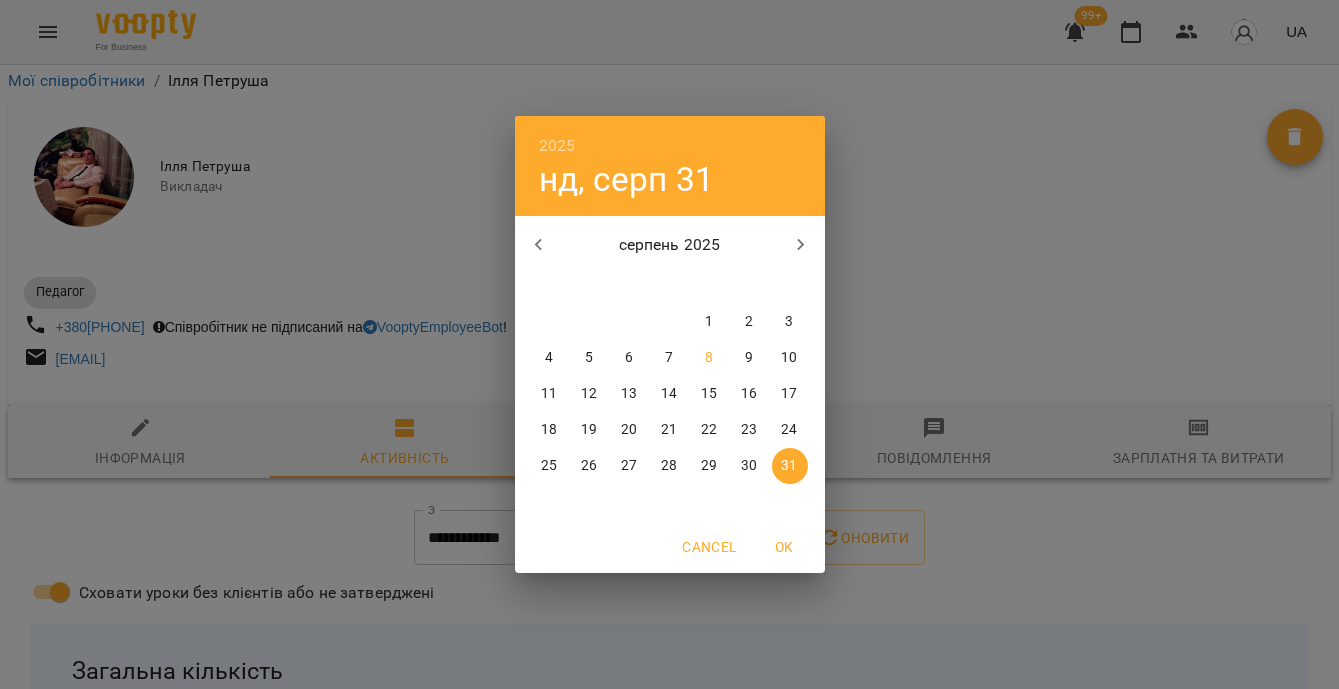 click on "10" at bounding box center (789, 358) 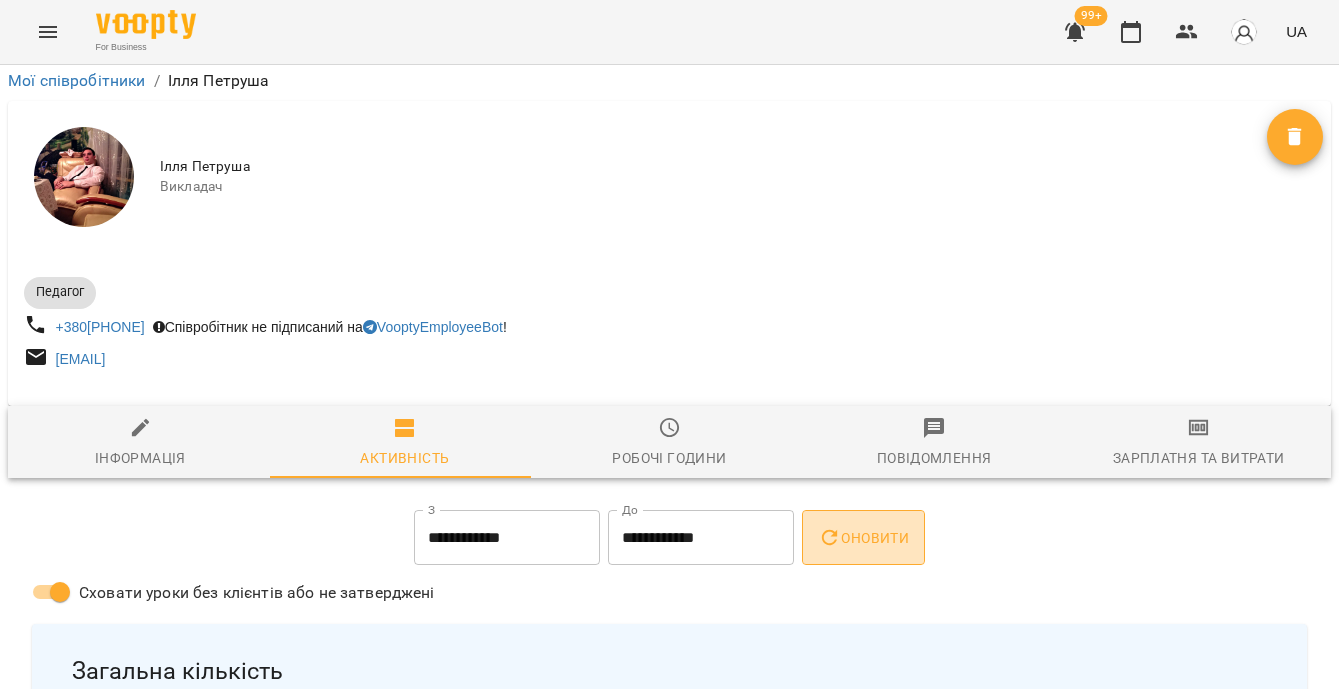 click on "Оновити" at bounding box center [863, 538] 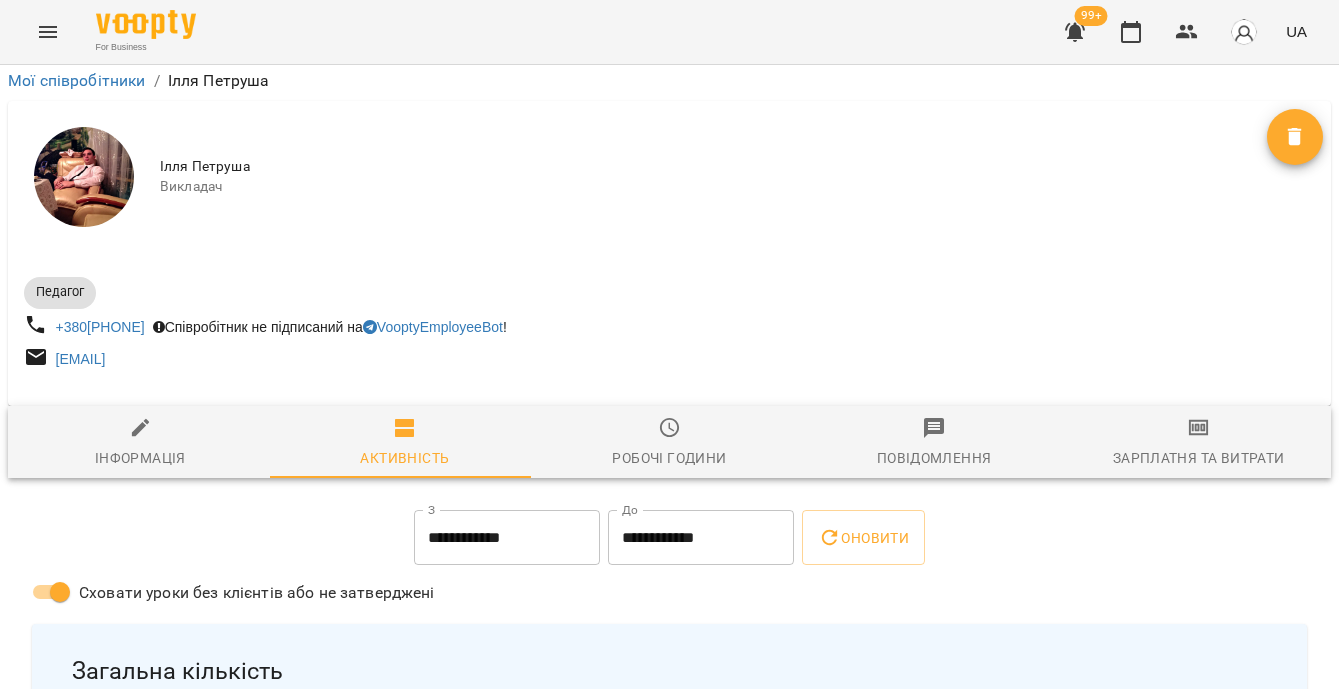 scroll, scrollTop: 0, scrollLeft: 0, axis: both 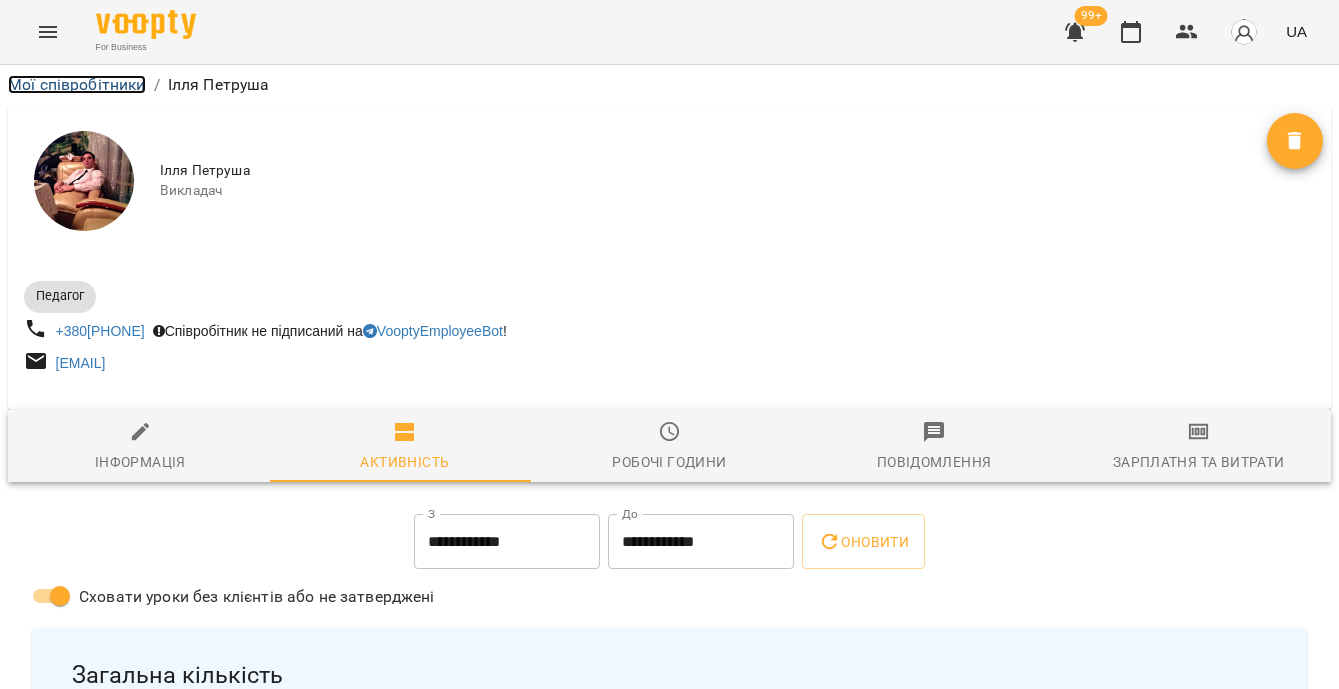 click on "Мої співробітники" at bounding box center (77, 84) 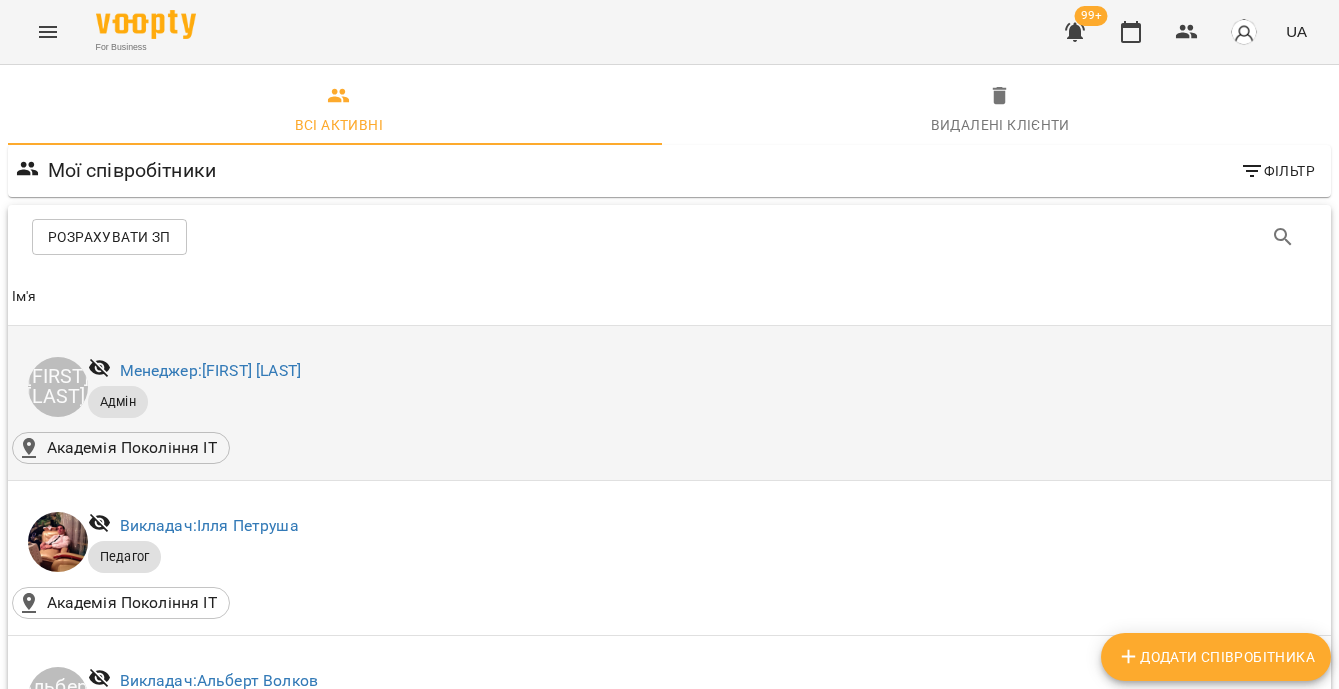 scroll, scrollTop: 412, scrollLeft: 0, axis: vertical 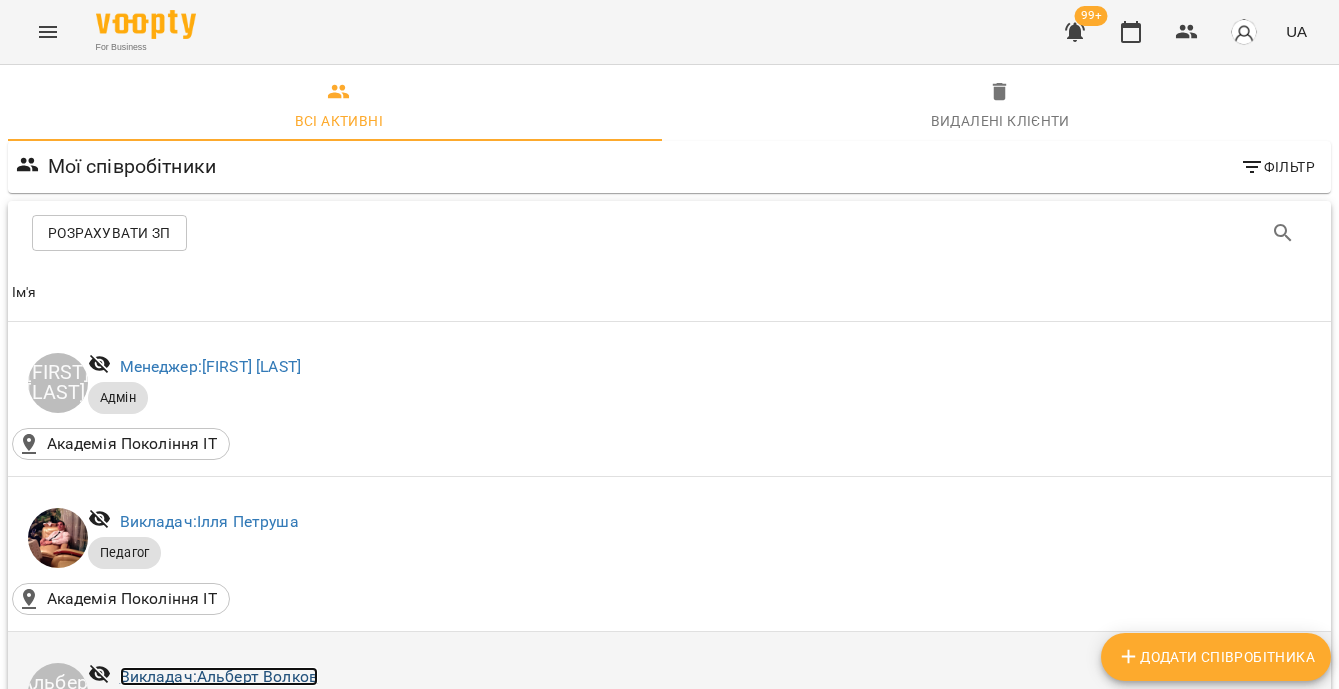 click on "Викладач:  [FIRST] [LAST]" at bounding box center [219, 676] 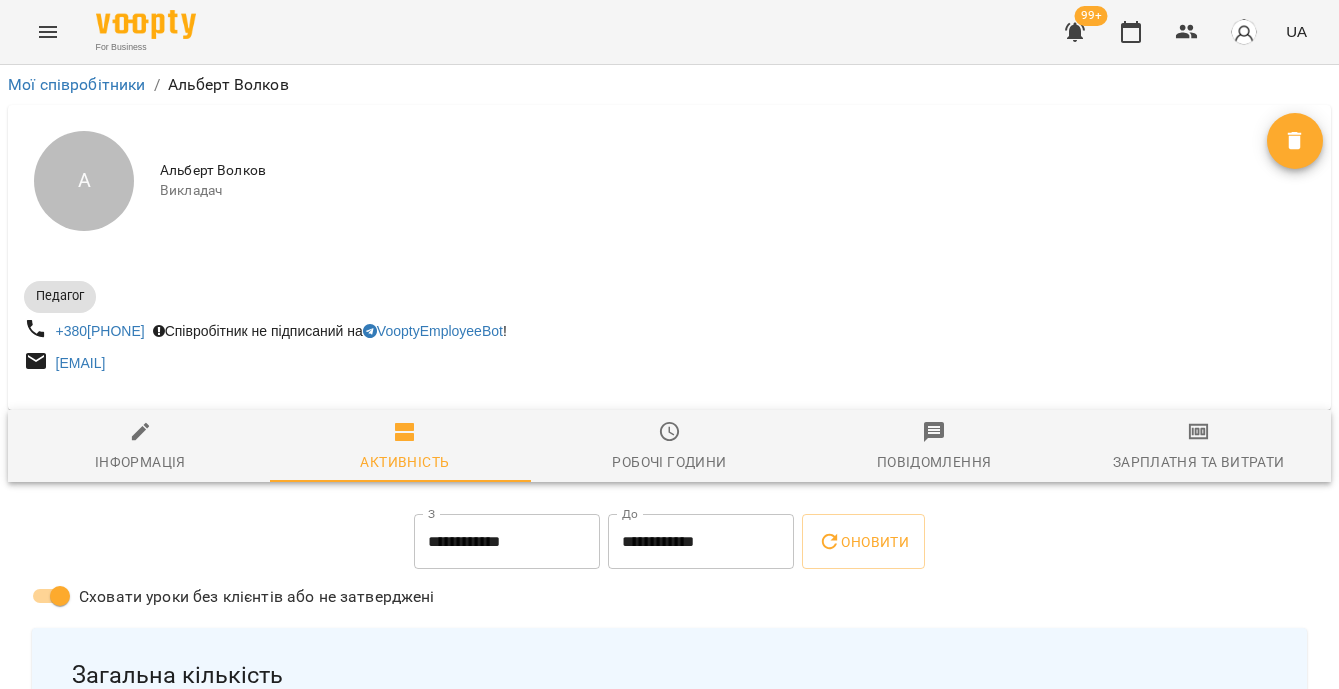 scroll, scrollTop: 134, scrollLeft: 0, axis: vertical 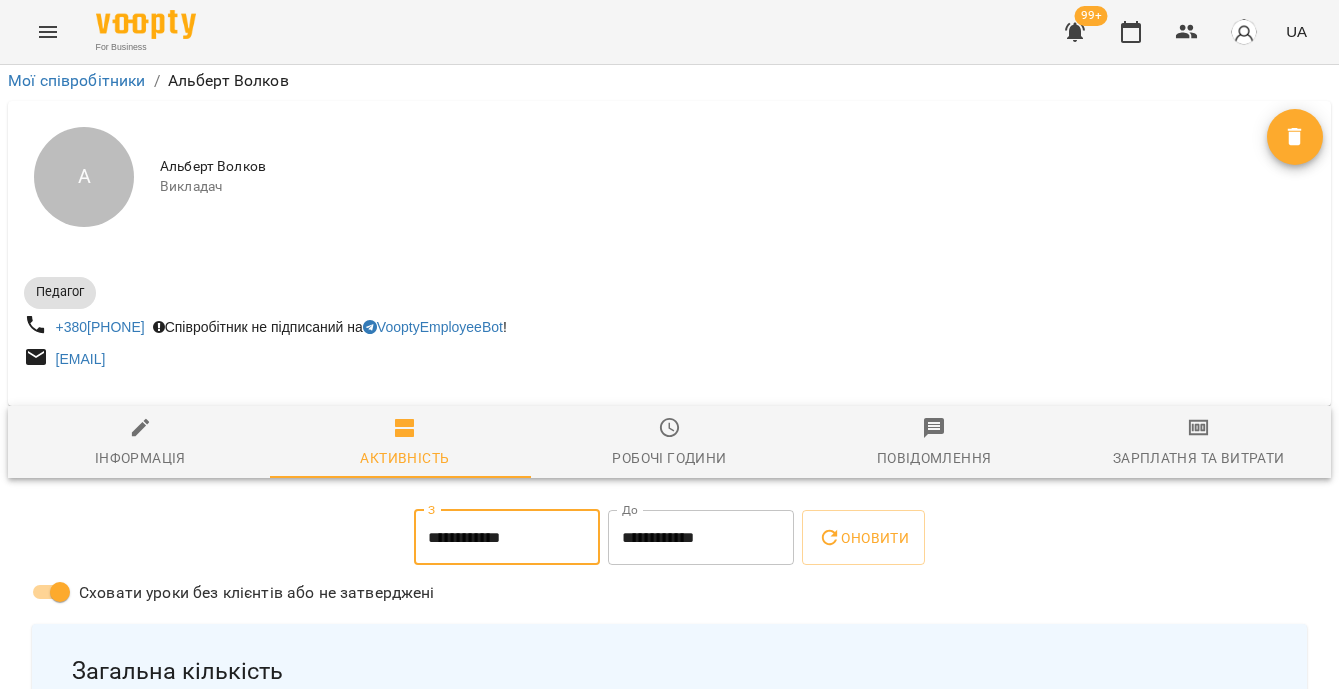 click on "**********" at bounding box center [507, 538] 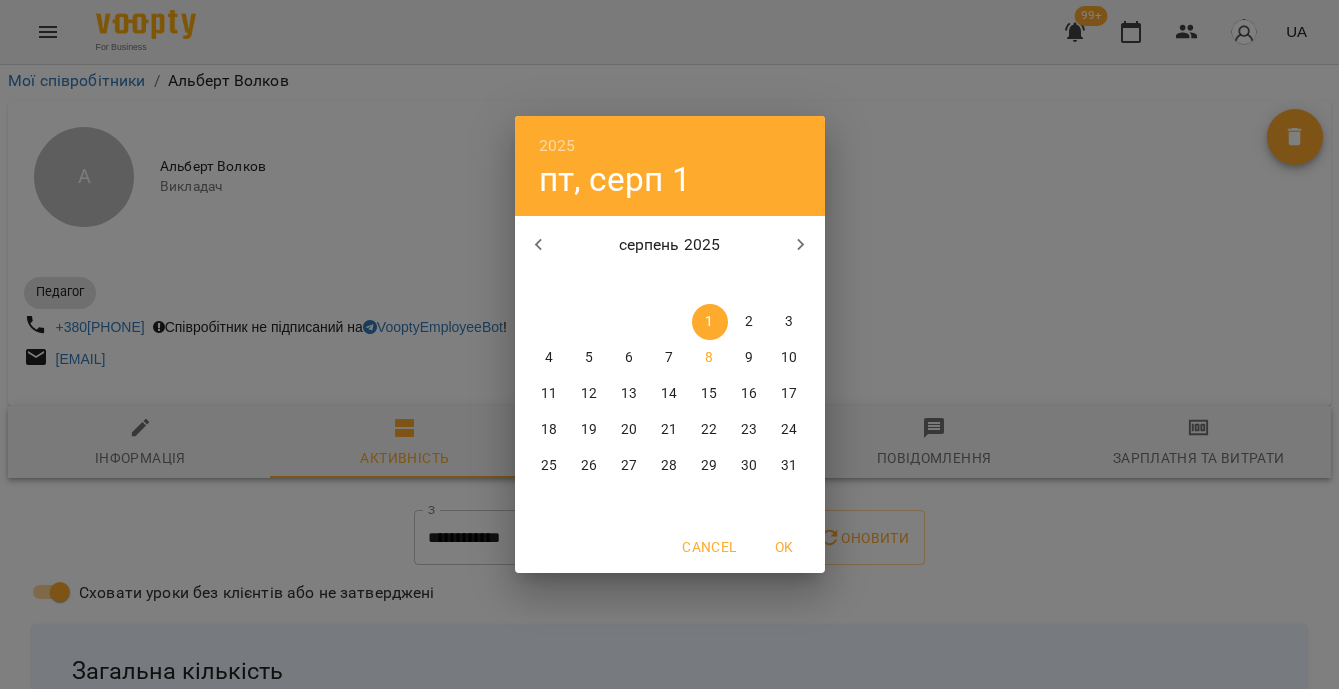 click on "4" at bounding box center (549, 358) 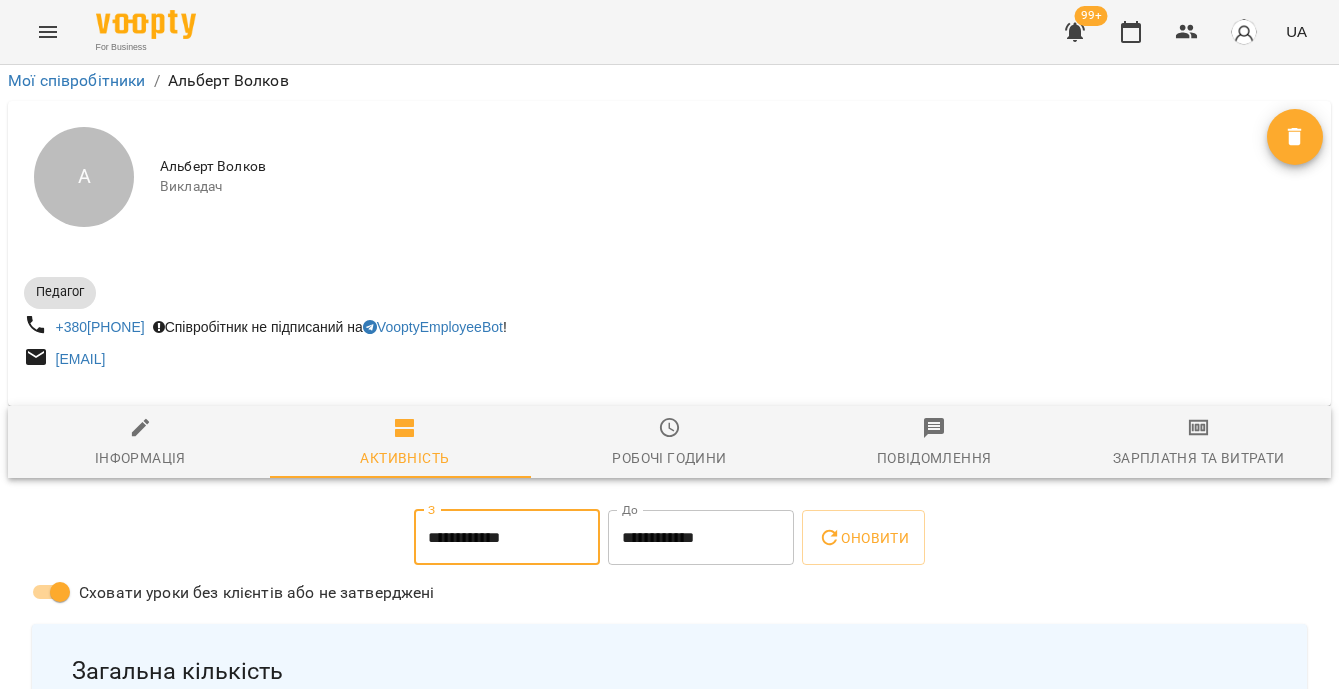 click on "**********" at bounding box center [701, 538] 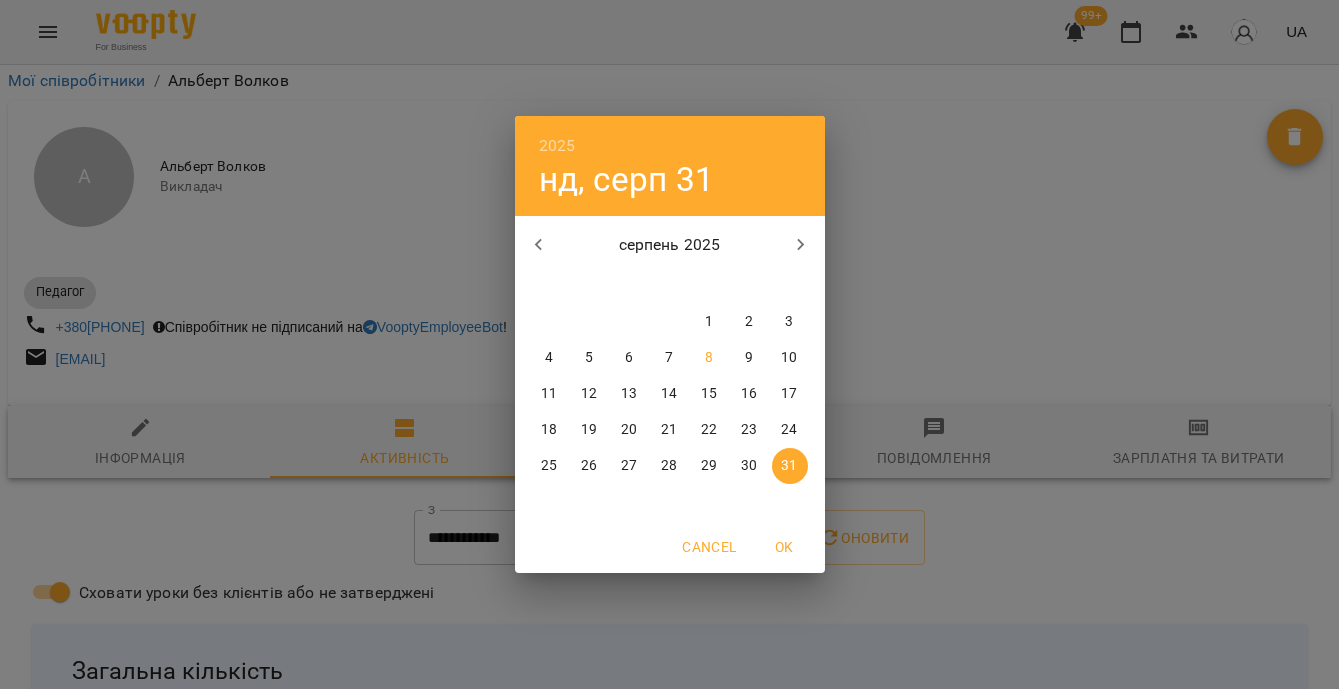 click on "10" at bounding box center [789, 358] 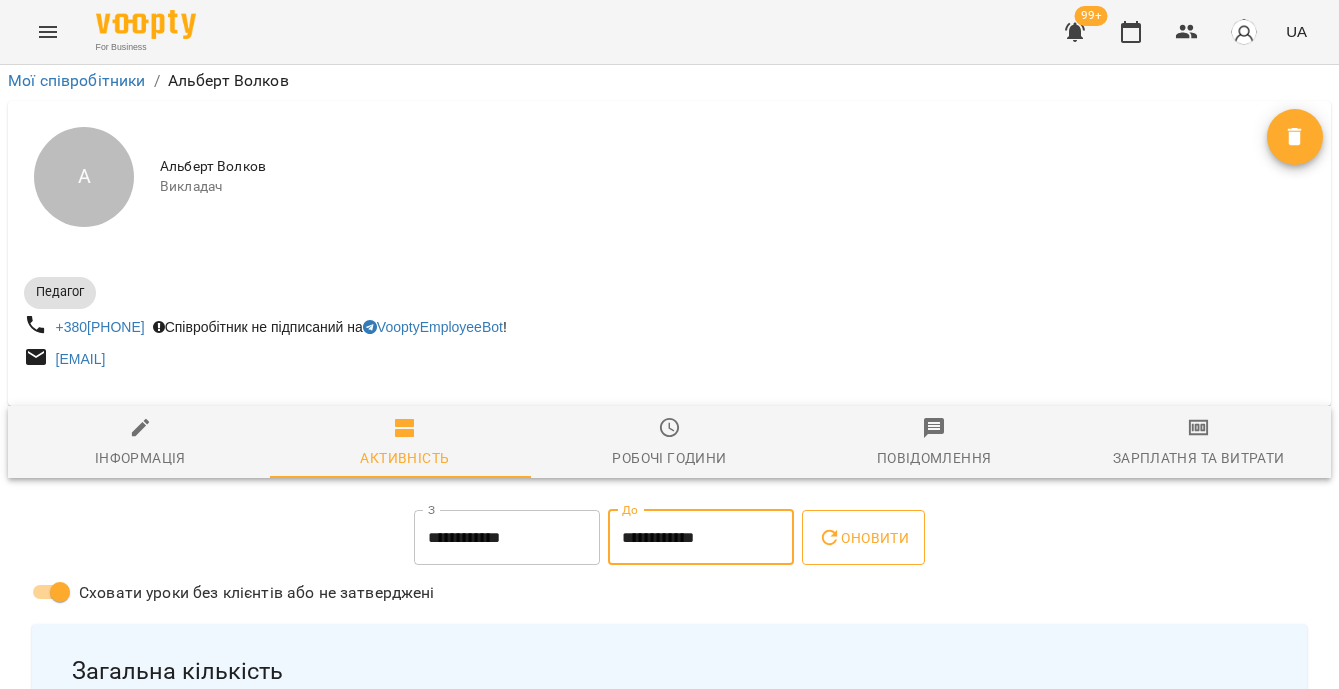 click on "Оновити" at bounding box center (863, 538) 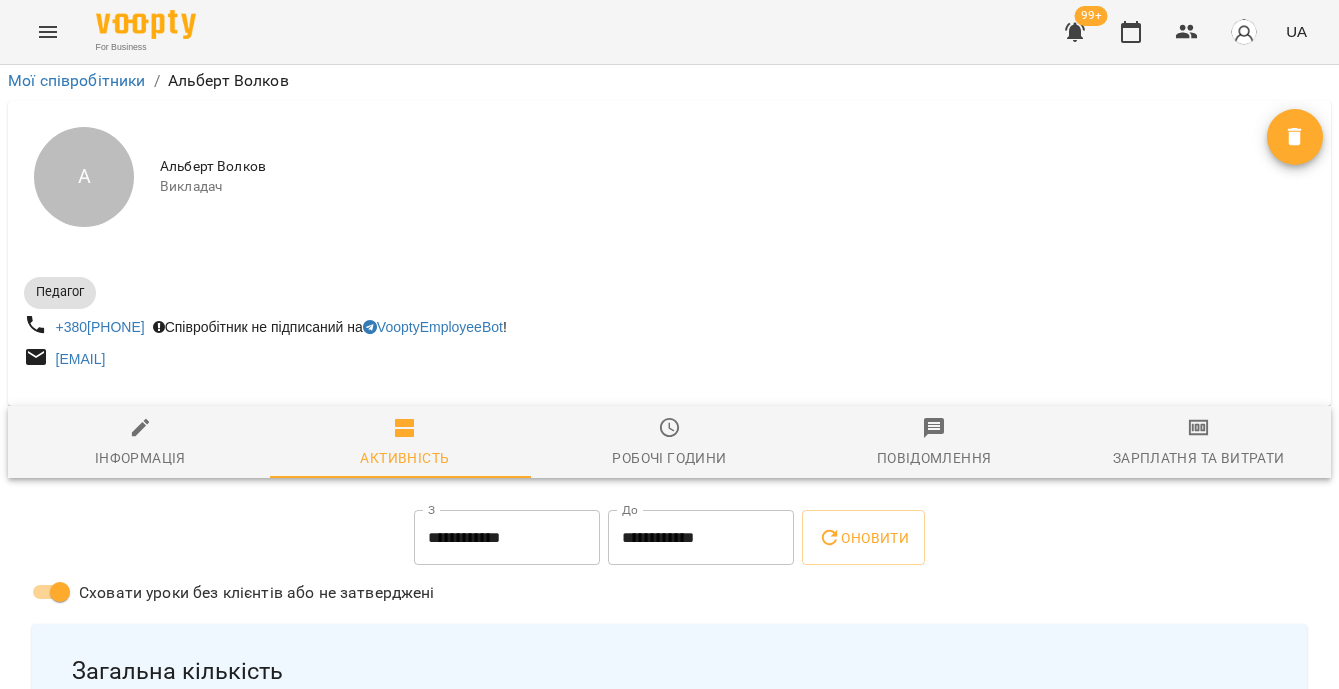 scroll, scrollTop: 0, scrollLeft: 0, axis: both 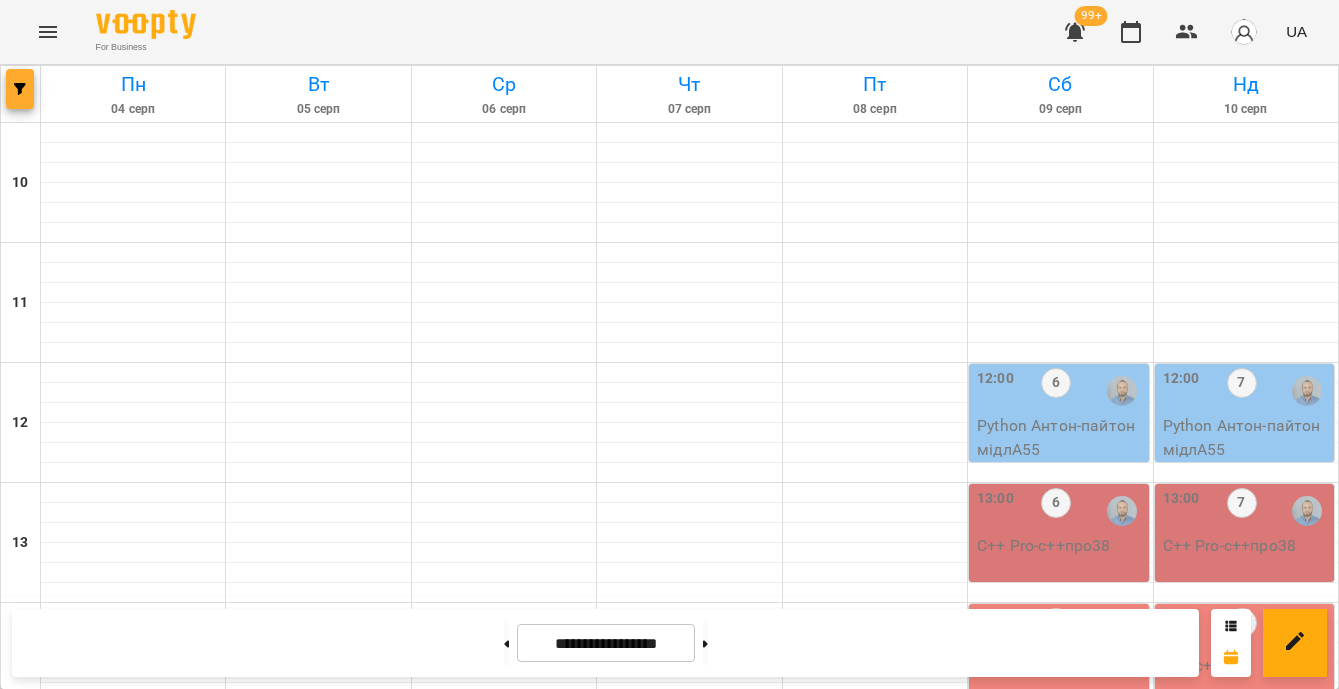 click at bounding box center (20, 89) 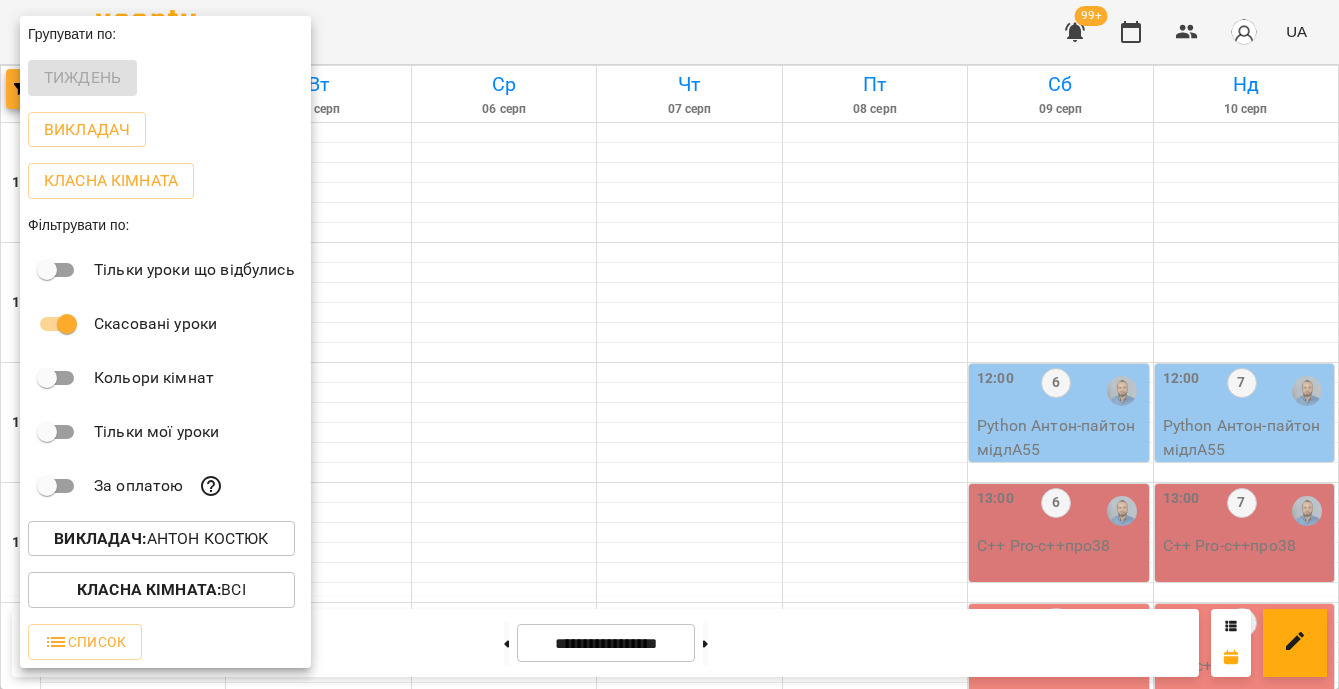 scroll, scrollTop: 196, scrollLeft: 0, axis: vertical 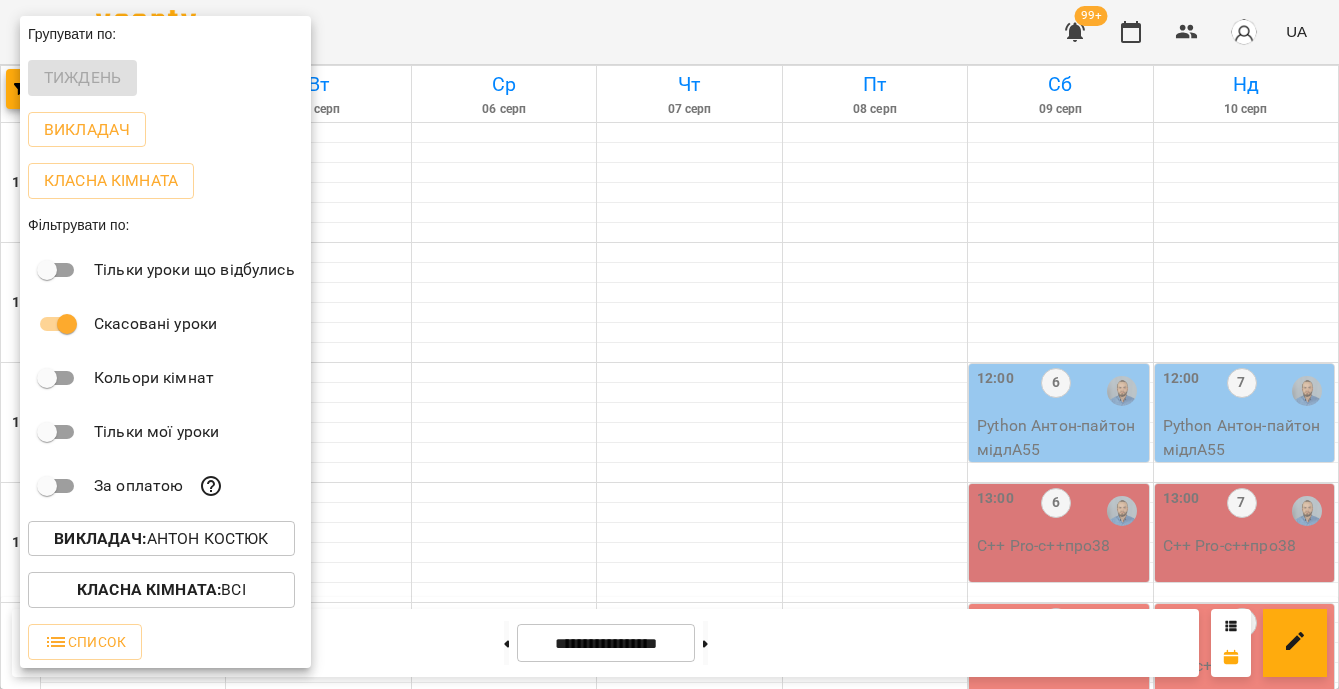 click on "Викладач :  Антон Костюк" at bounding box center (161, 539) 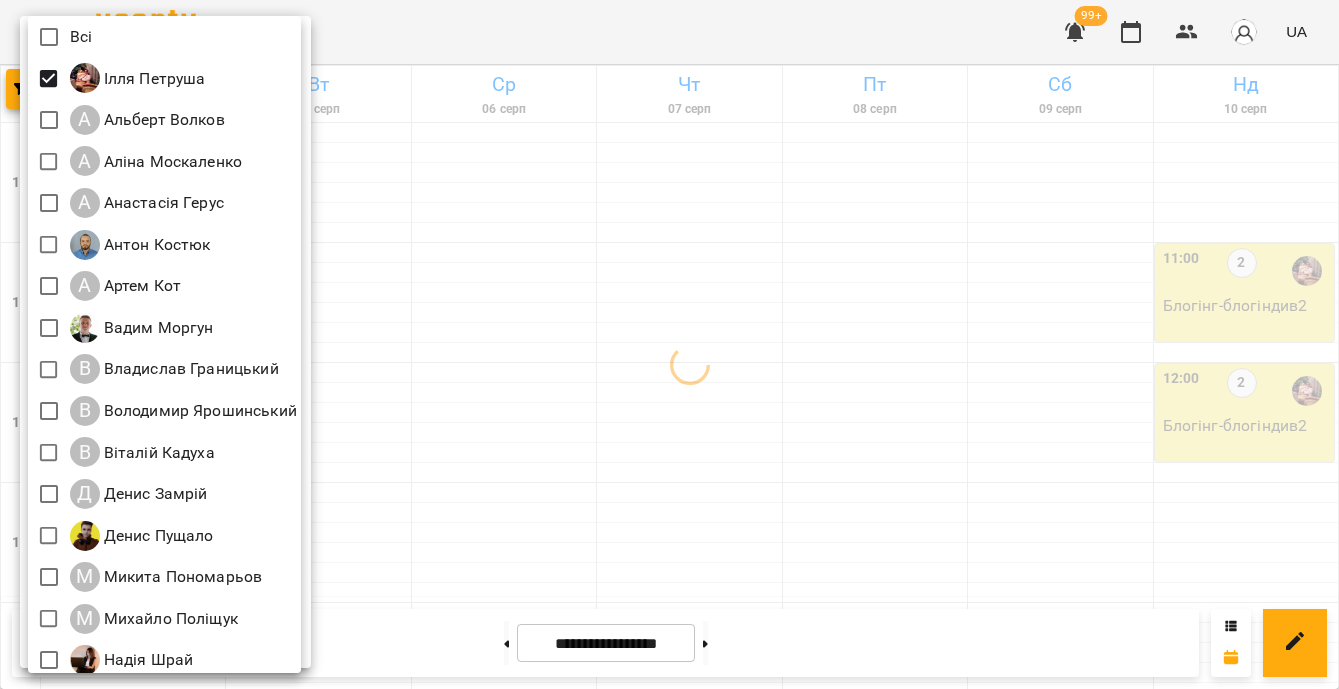 click at bounding box center [669, 344] 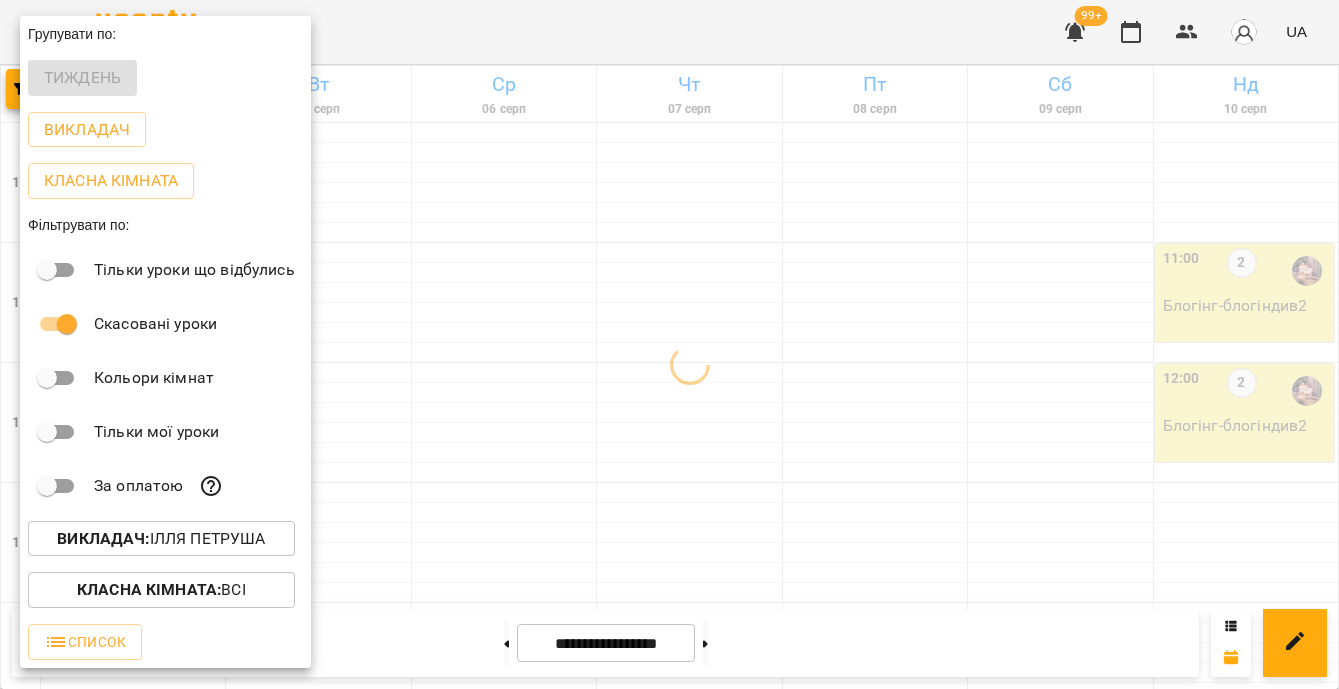 click at bounding box center (669, 344) 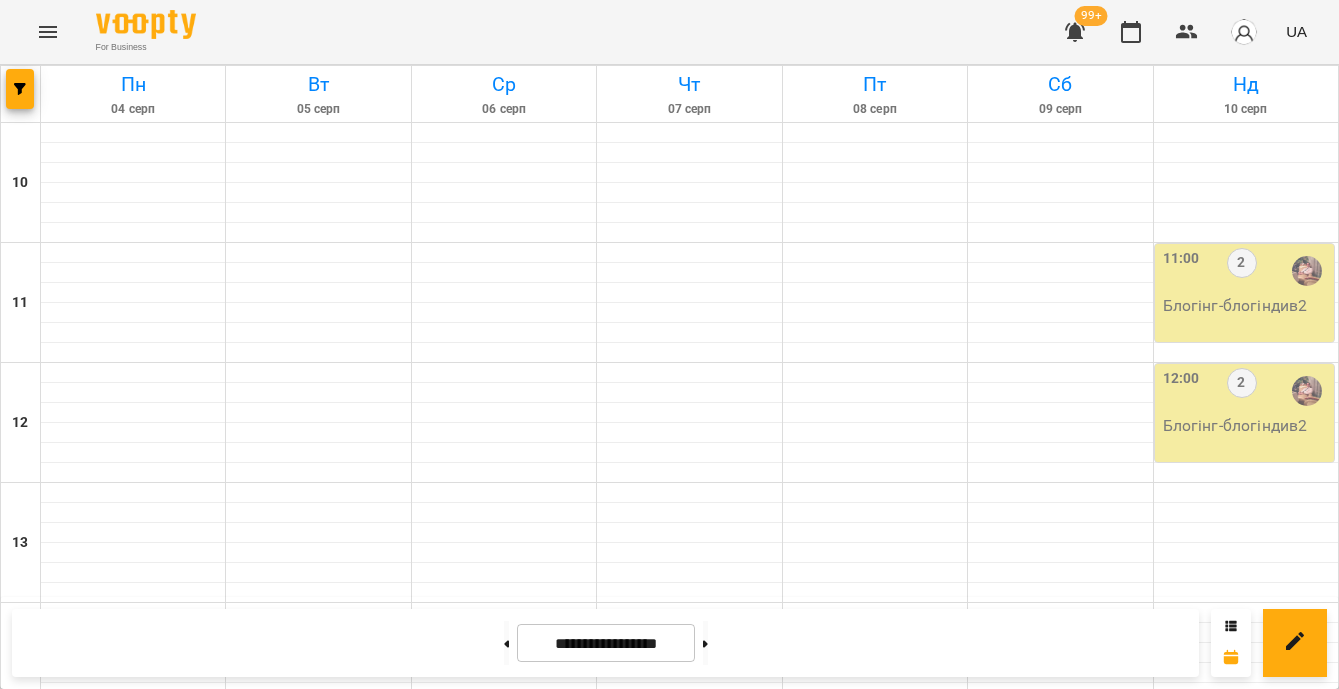 scroll, scrollTop: 0, scrollLeft: 0, axis: both 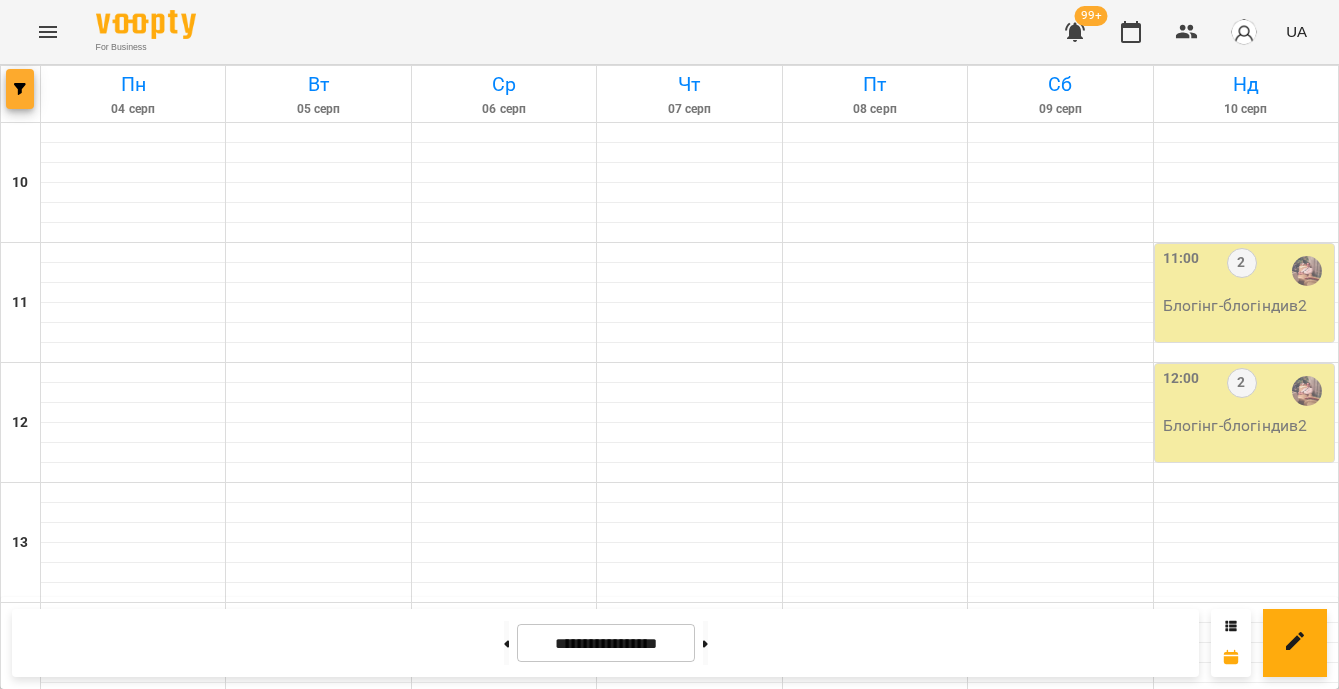 click 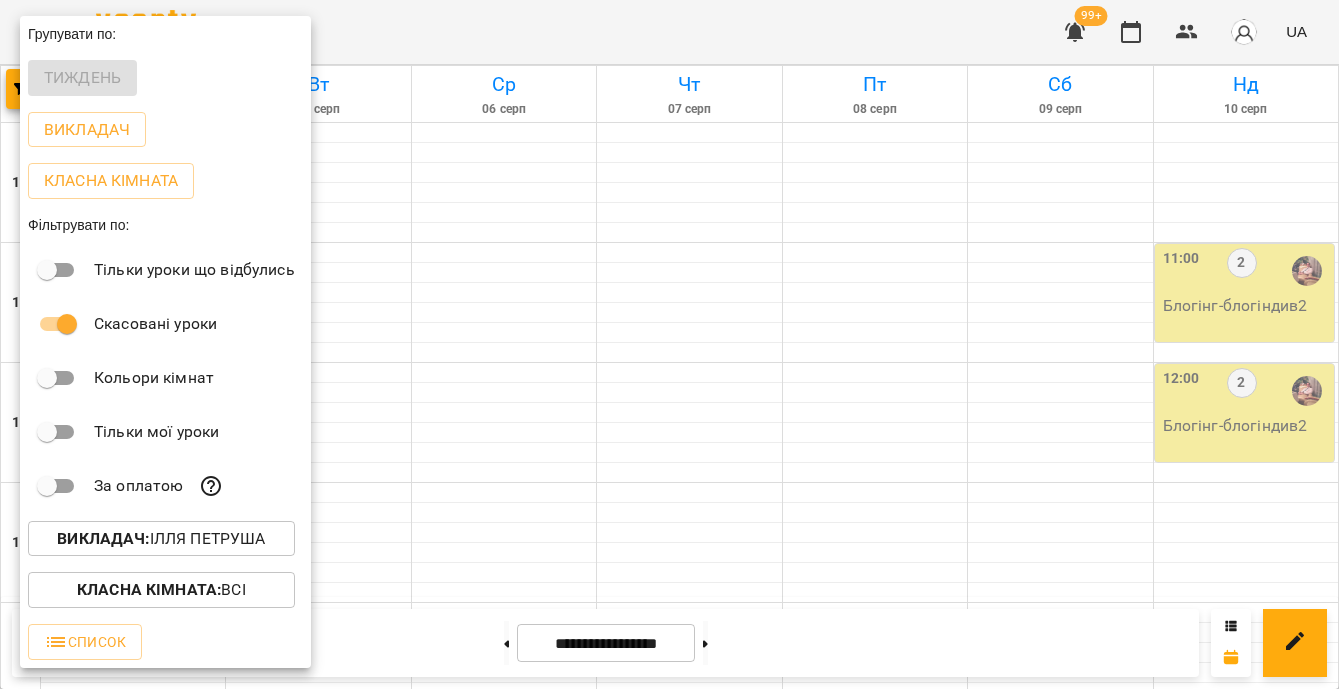 click on "Викладач :  Ілля Петруша" at bounding box center [161, 539] 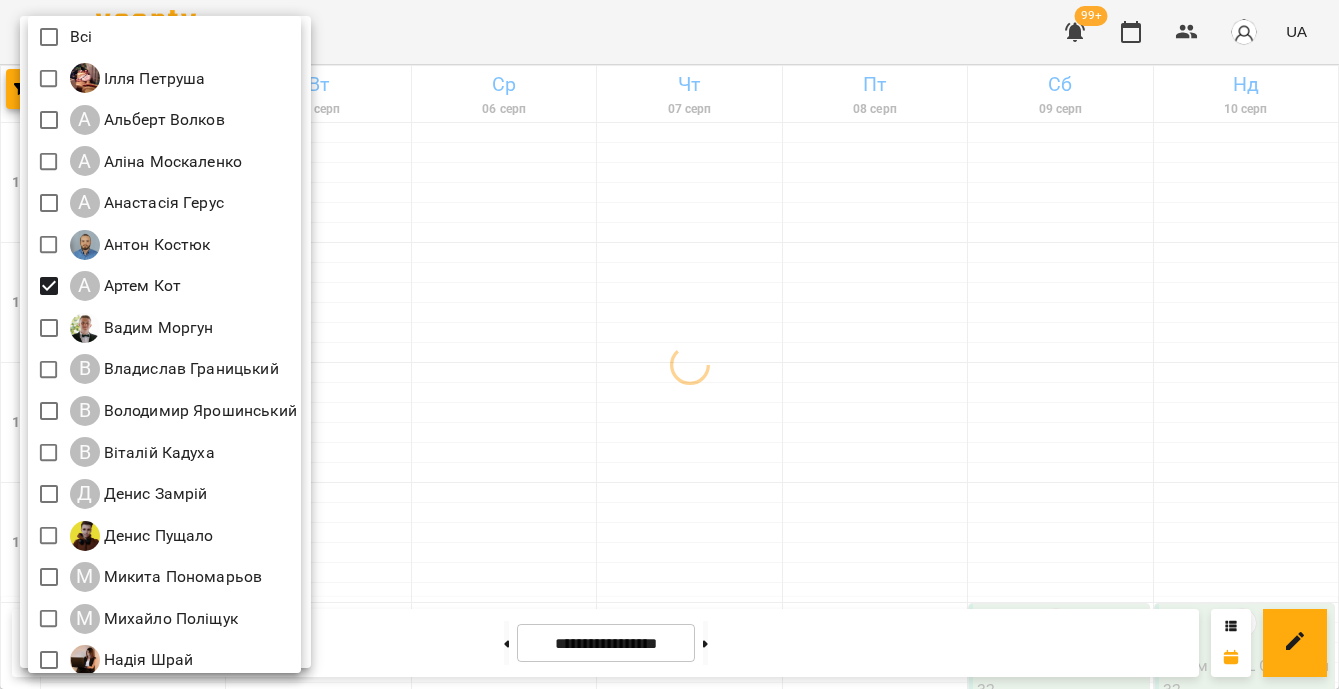 click at bounding box center (669, 344) 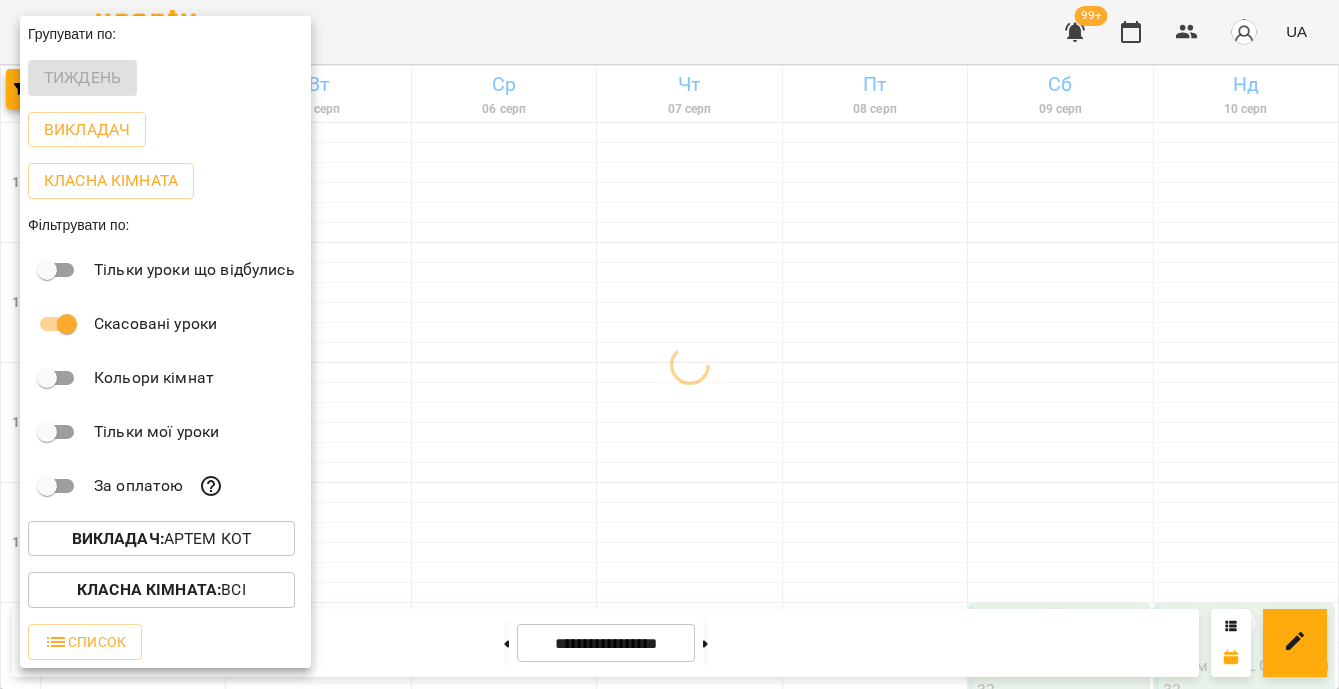click on "Всі   Ілля Петруша   А   Альберт Волков   А   Аліна Москаленко   А   Анастасія Герус     Антон Костюк   А   Артем Кот     Вадим  Моргун   В   Владислав Границький   В   Володимир Ярошинський   В   Віталій Кадуха   Д   Денис Замрій     Денис Пущало   М   Микита Пономарьов   М   Михайло Поліщук     Надія Шрай     Ольга Мизюк      Роман Ованенко   Ю   Юрій Шпак   Я   Ярослав Пташинський" at bounding box center (669, 344) 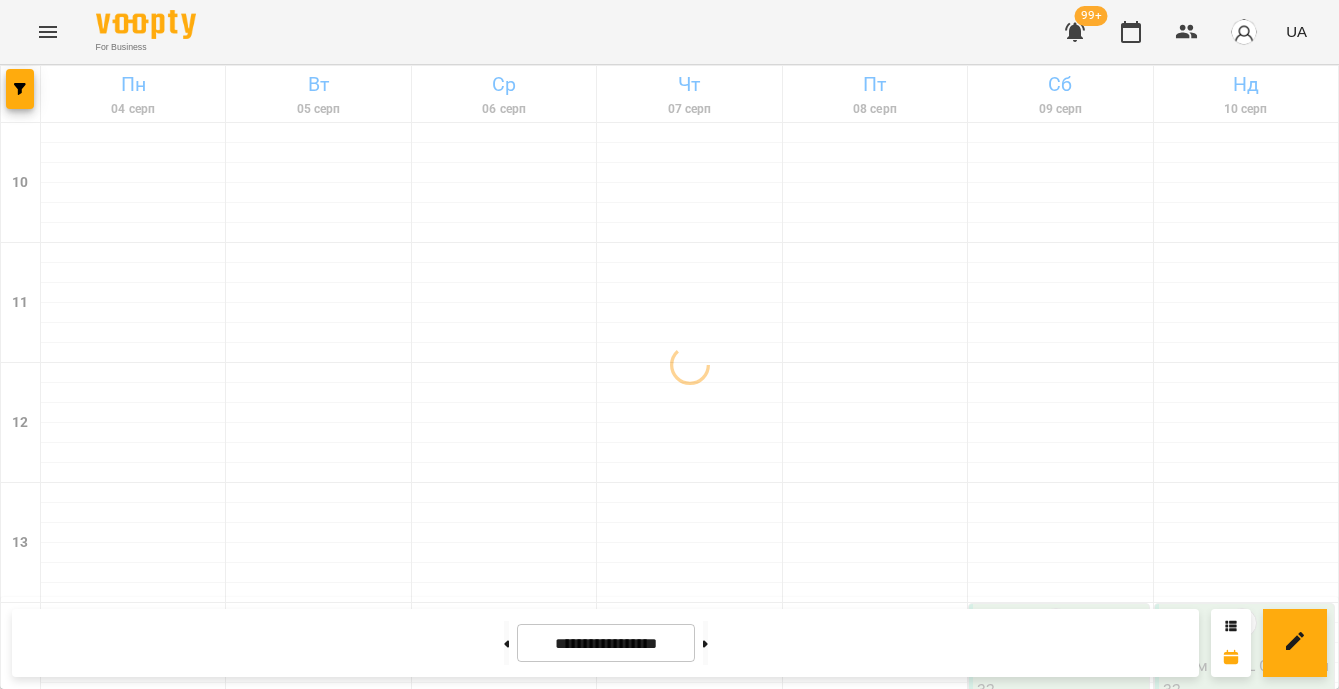 scroll, scrollTop: 1084, scrollLeft: 0, axis: vertical 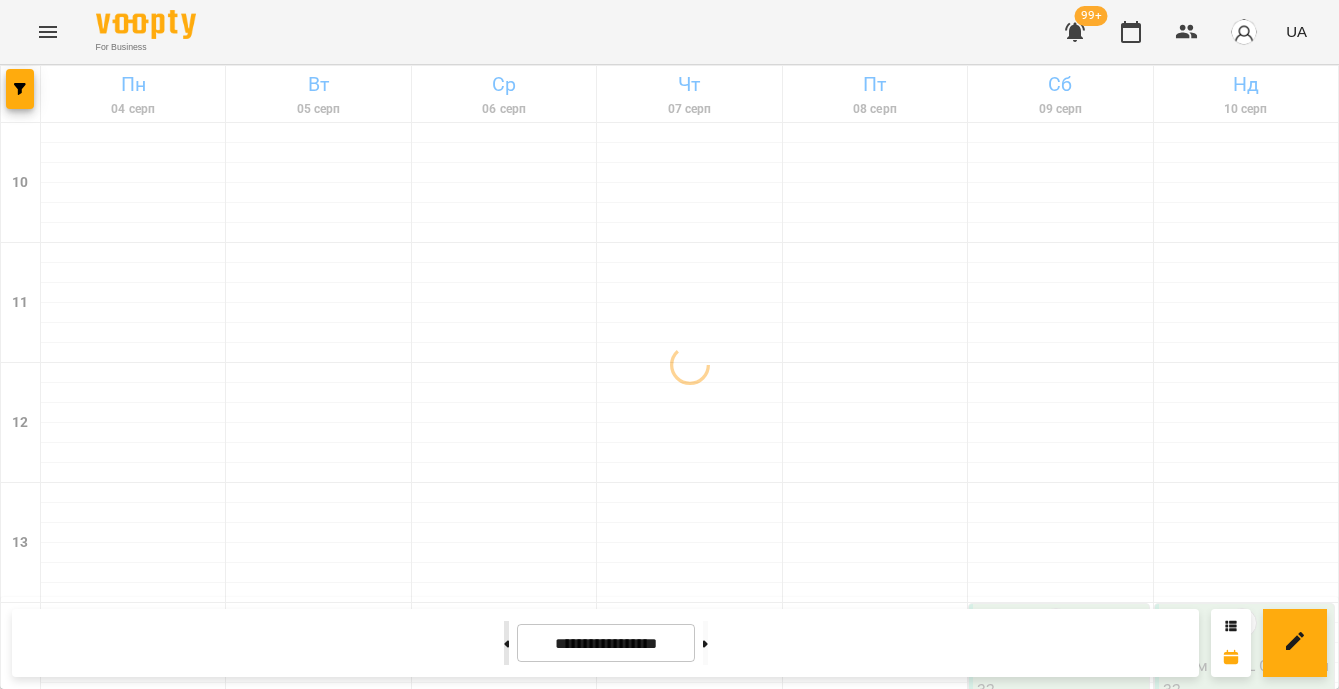 click at bounding box center (506, 643) 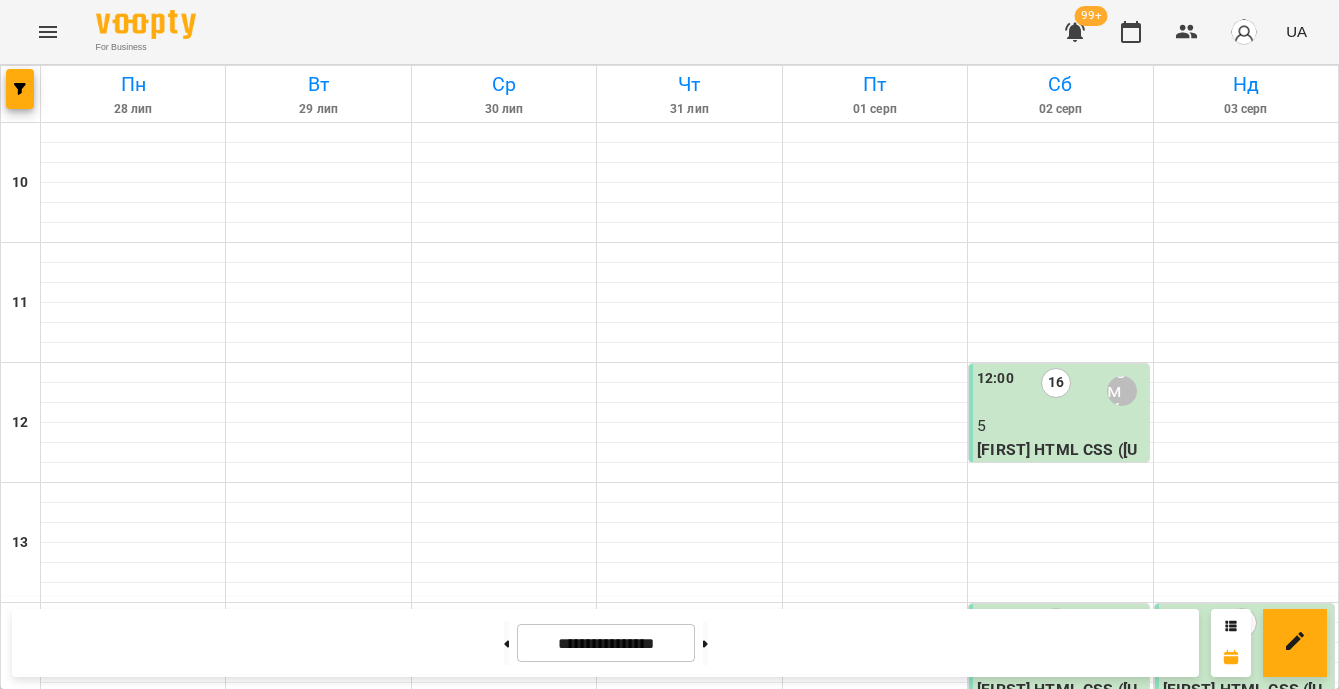 scroll, scrollTop: 876, scrollLeft: 0, axis: vertical 